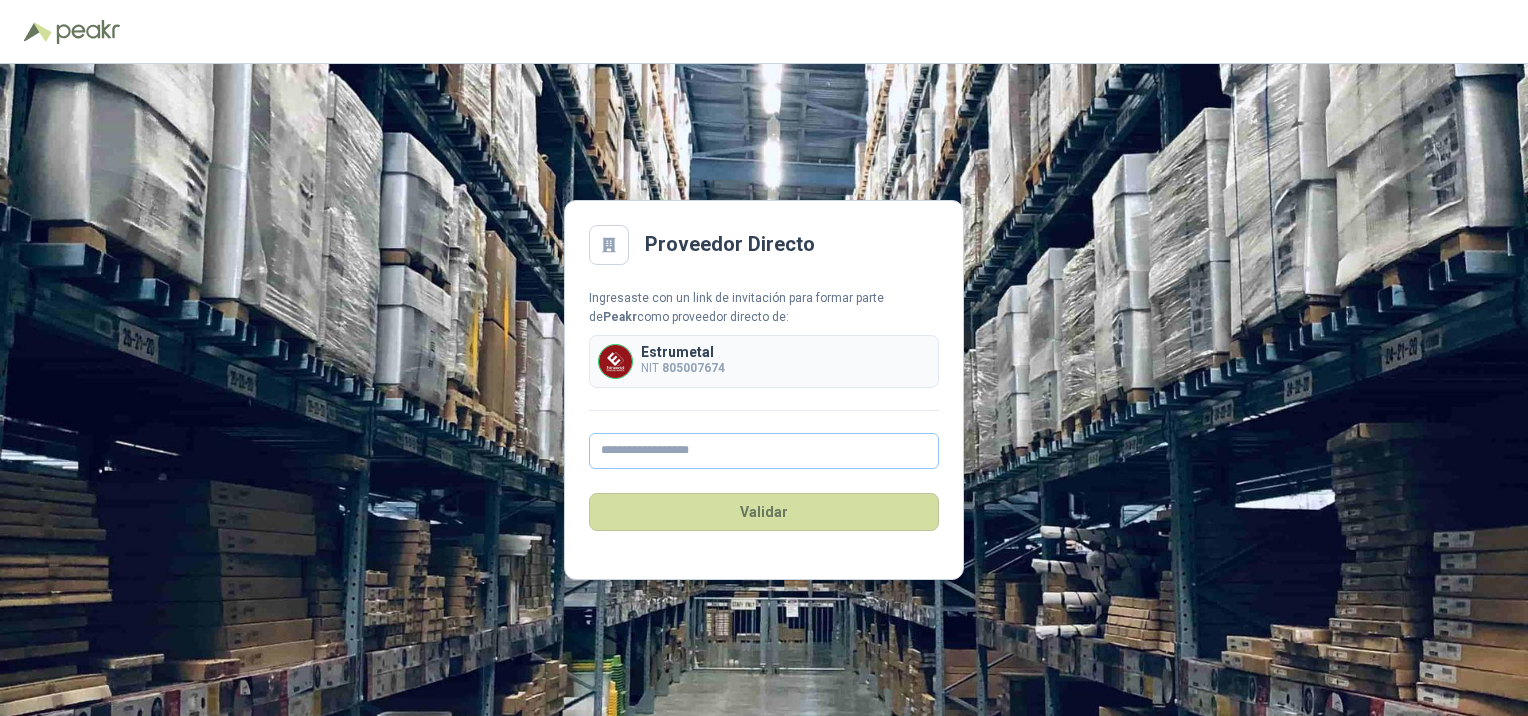 scroll, scrollTop: 0, scrollLeft: 0, axis: both 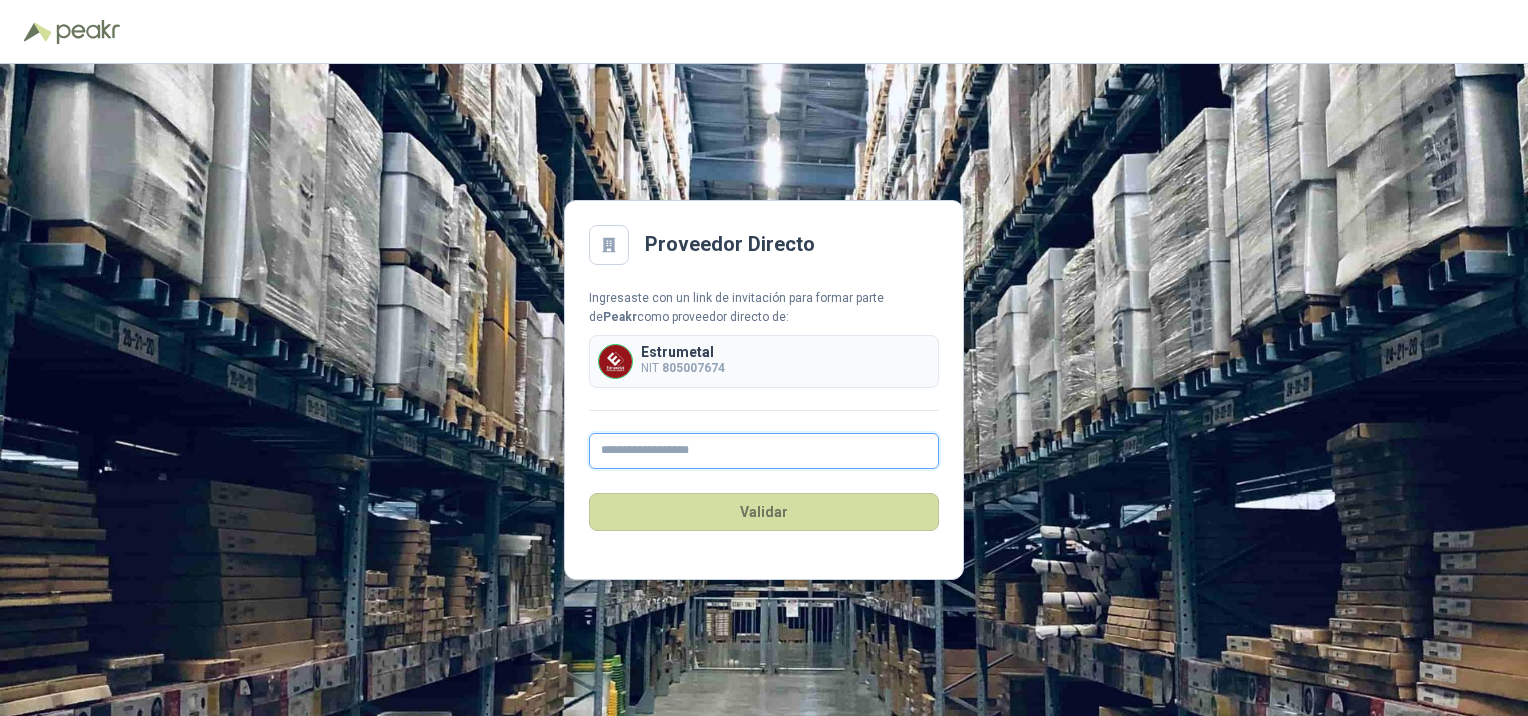 click at bounding box center (764, 451) 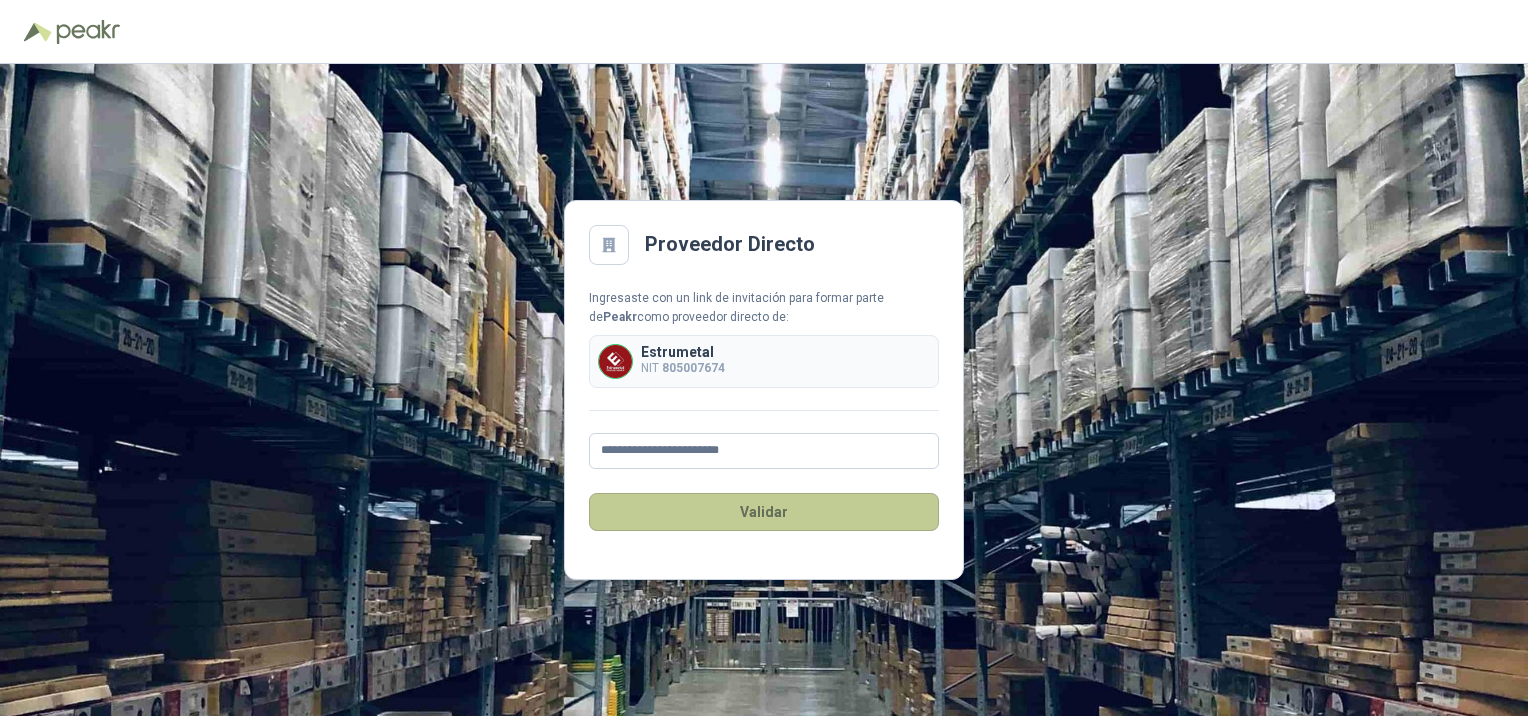 click on "Validar" at bounding box center [764, 512] 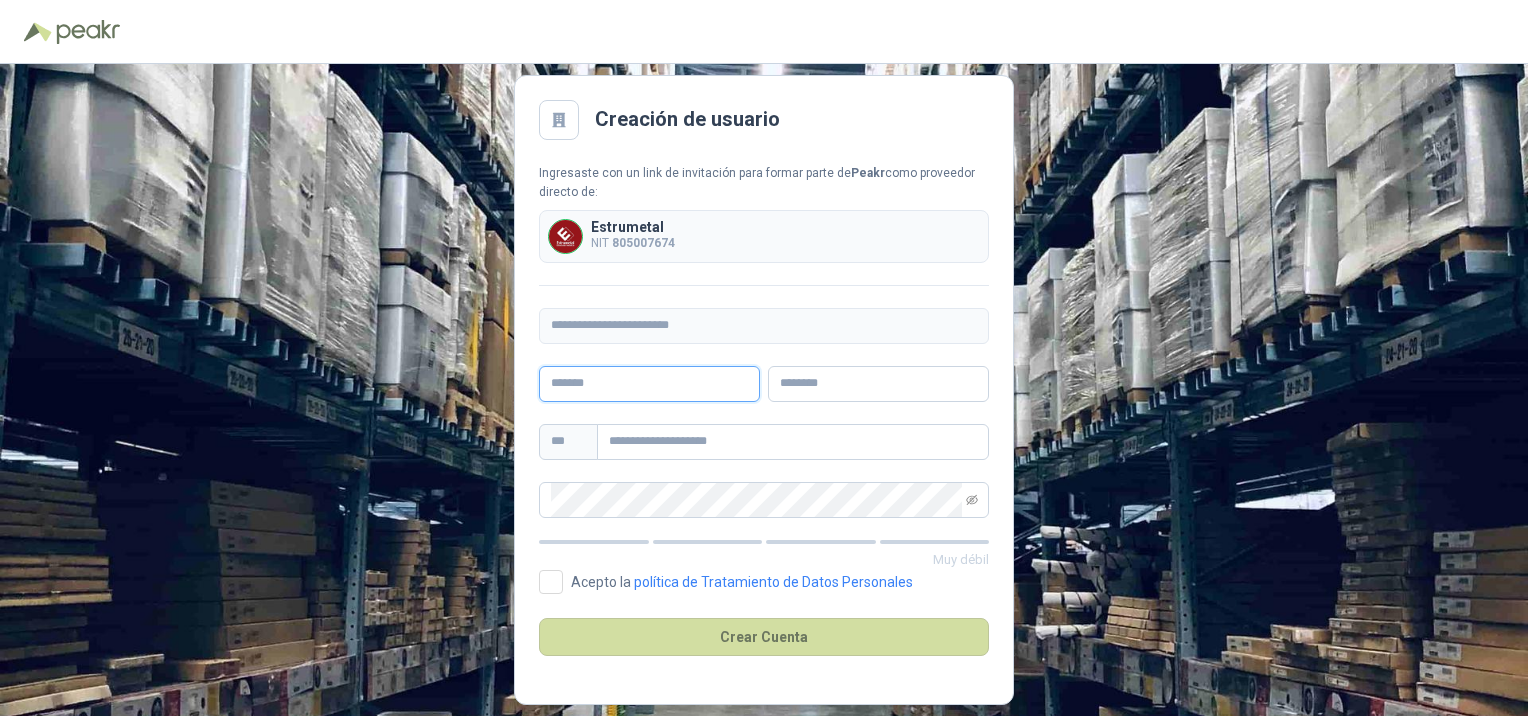 click at bounding box center [649, 384] 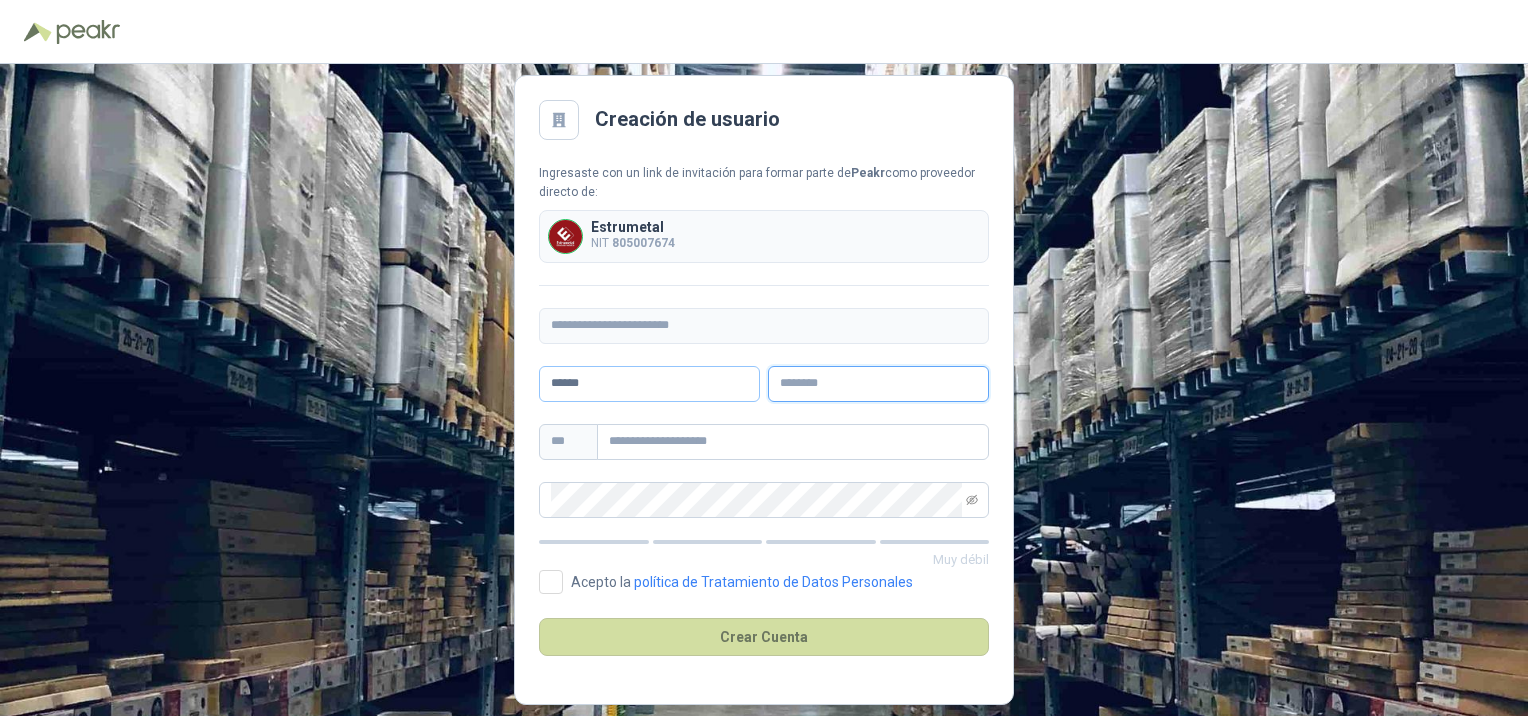 type on "******" 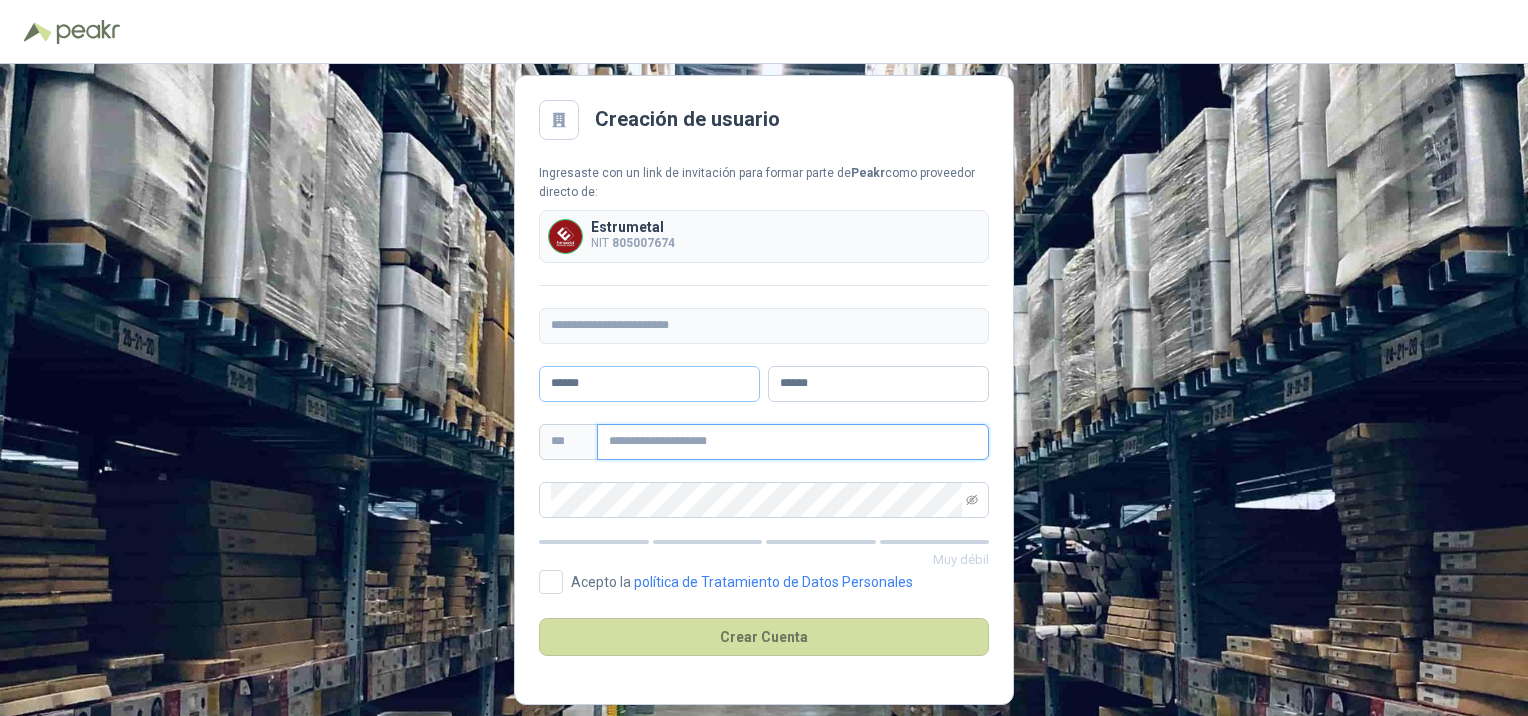 type on "**********" 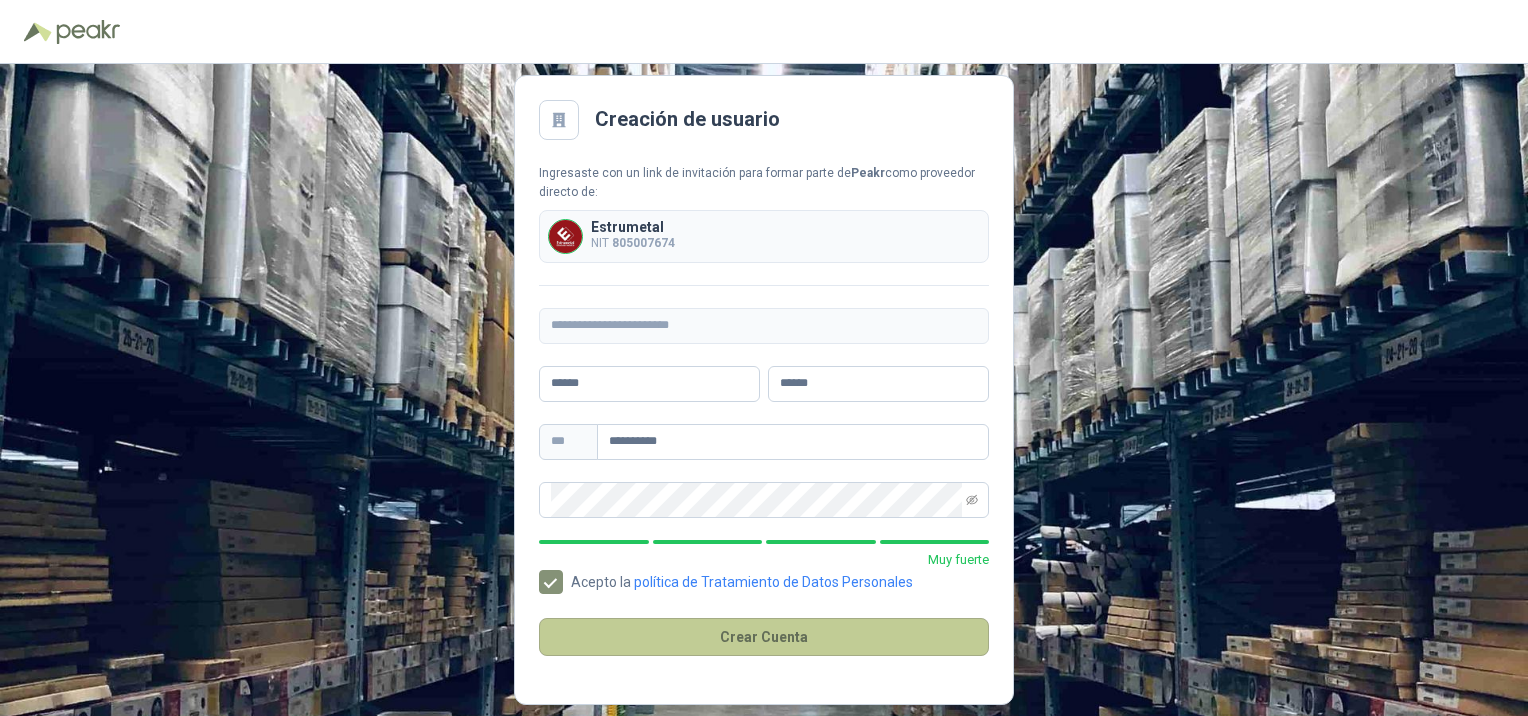 click on "Crear Cuenta" at bounding box center [764, 637] 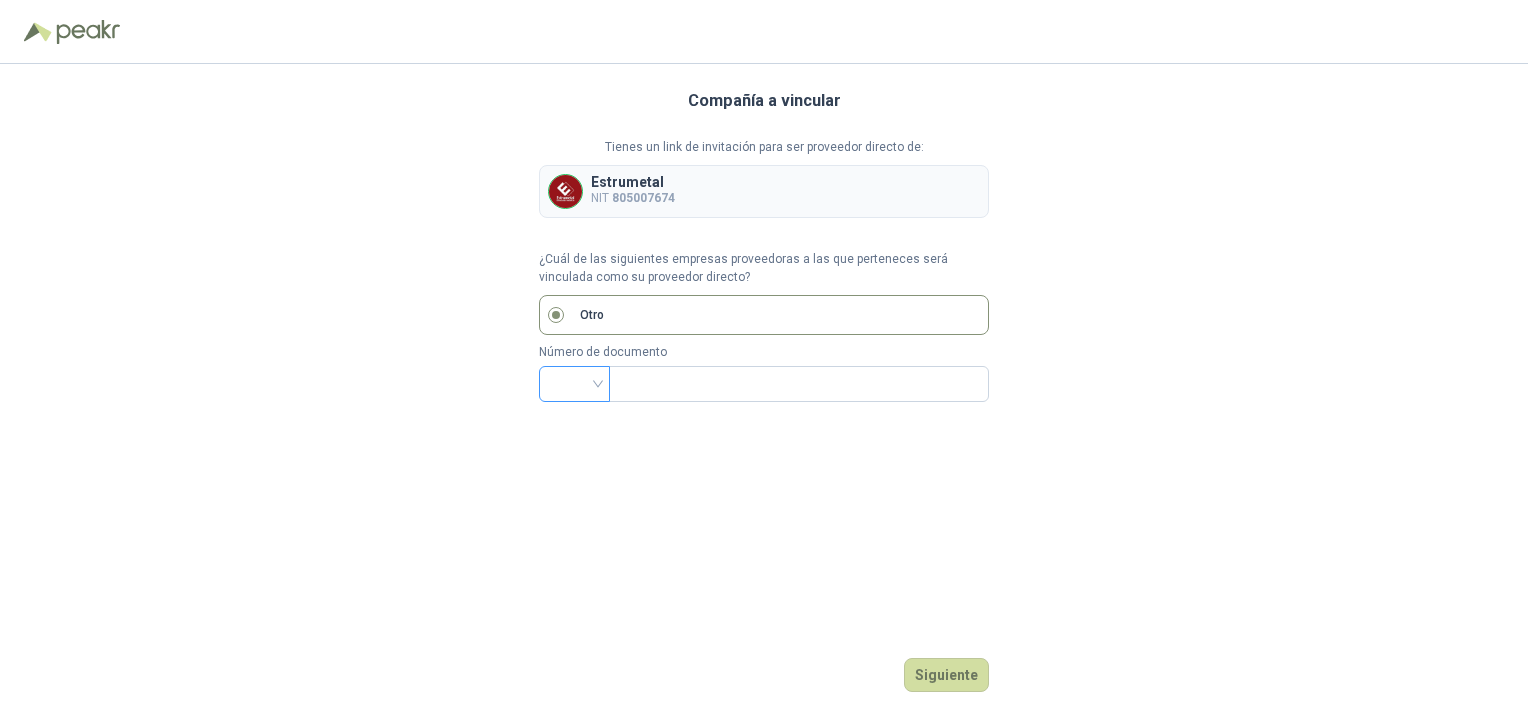 click at bounding box center (574, 382) 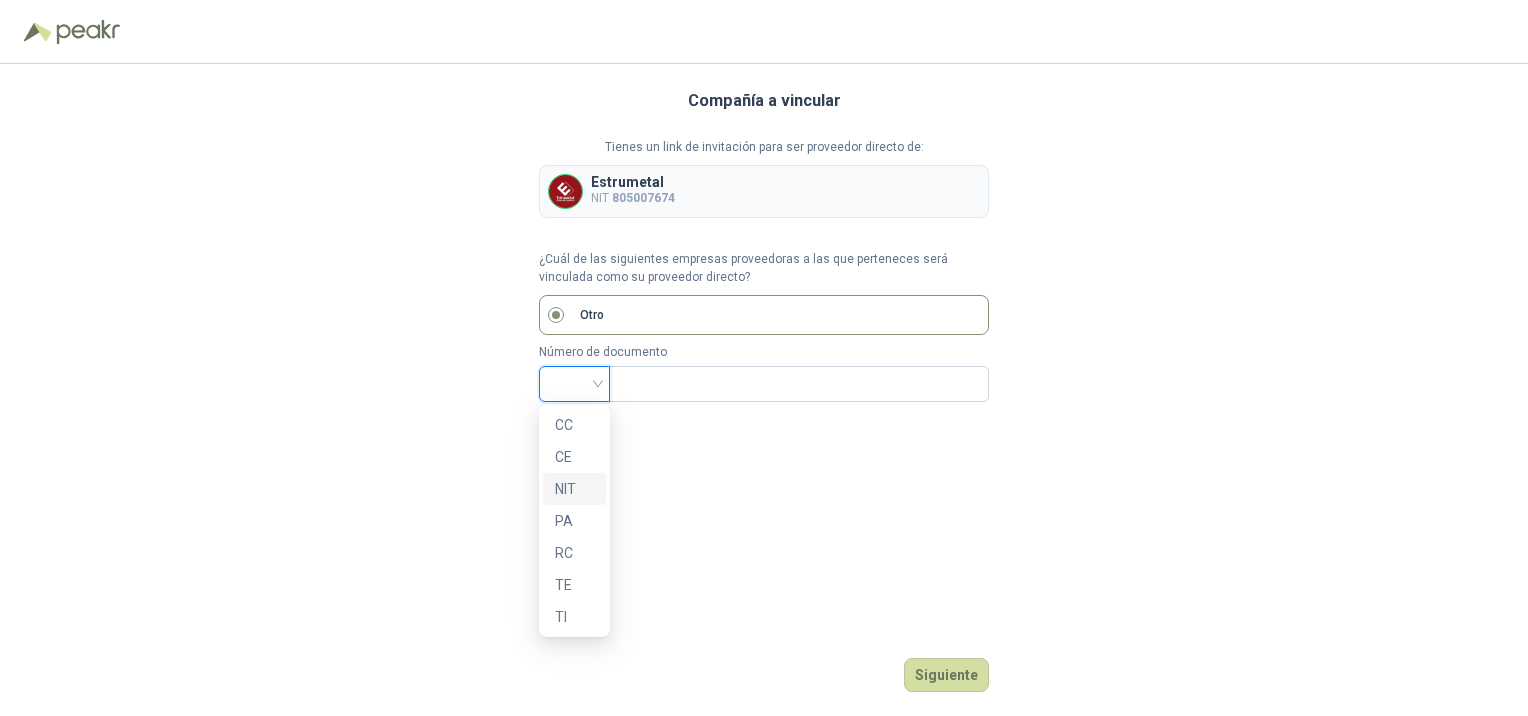 click on "NIT" at bounding box center (574, 489) 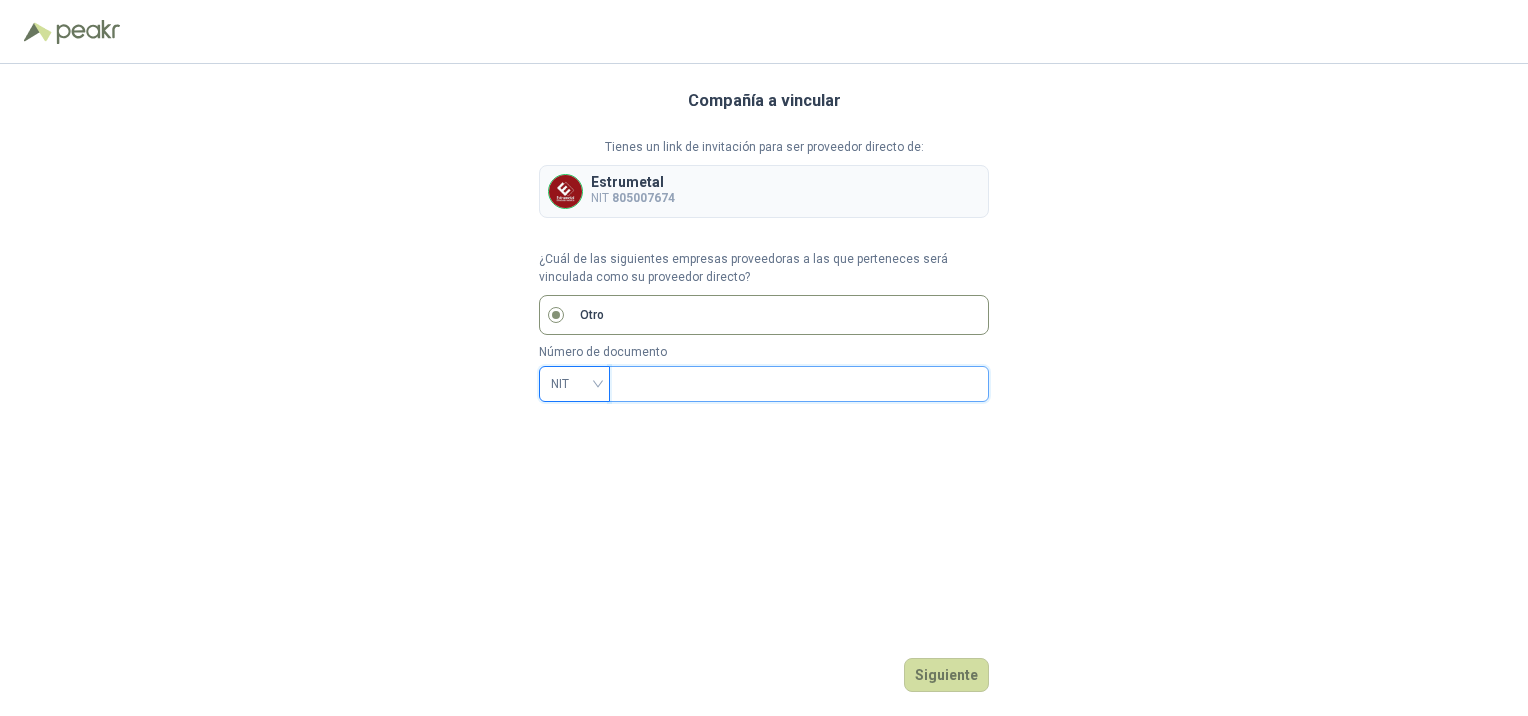 click at bounding box center (797, 384) 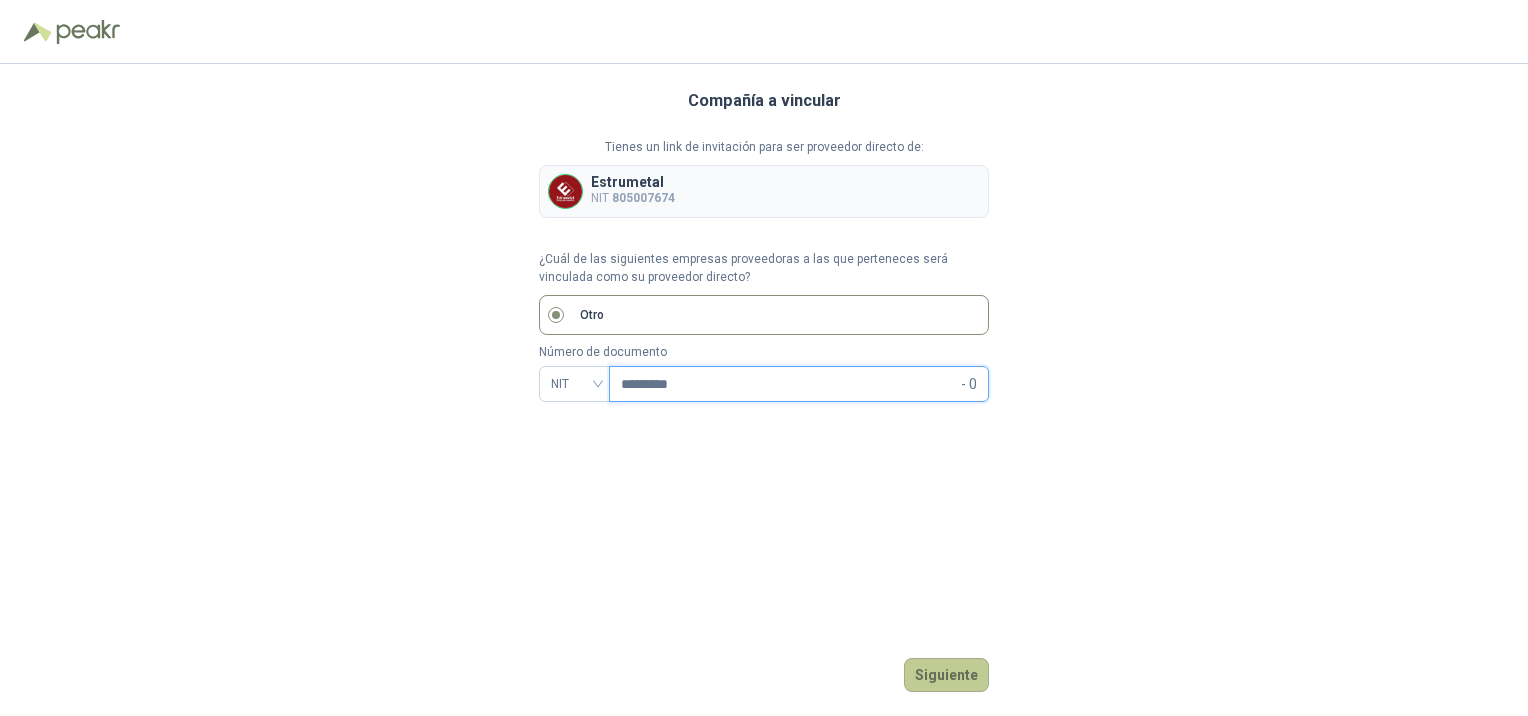 type on "*********" 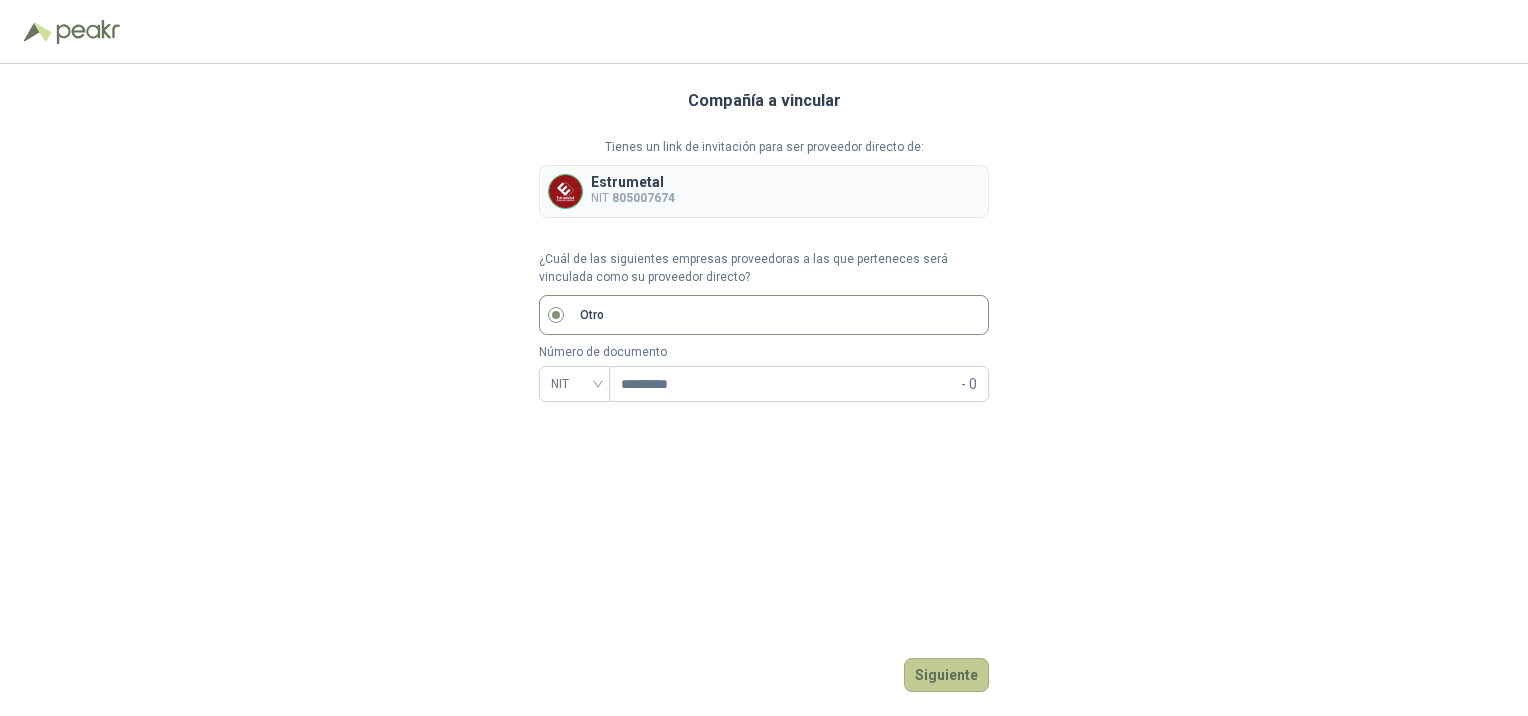 click on "Siguiente" at bounding box center (946, 675) 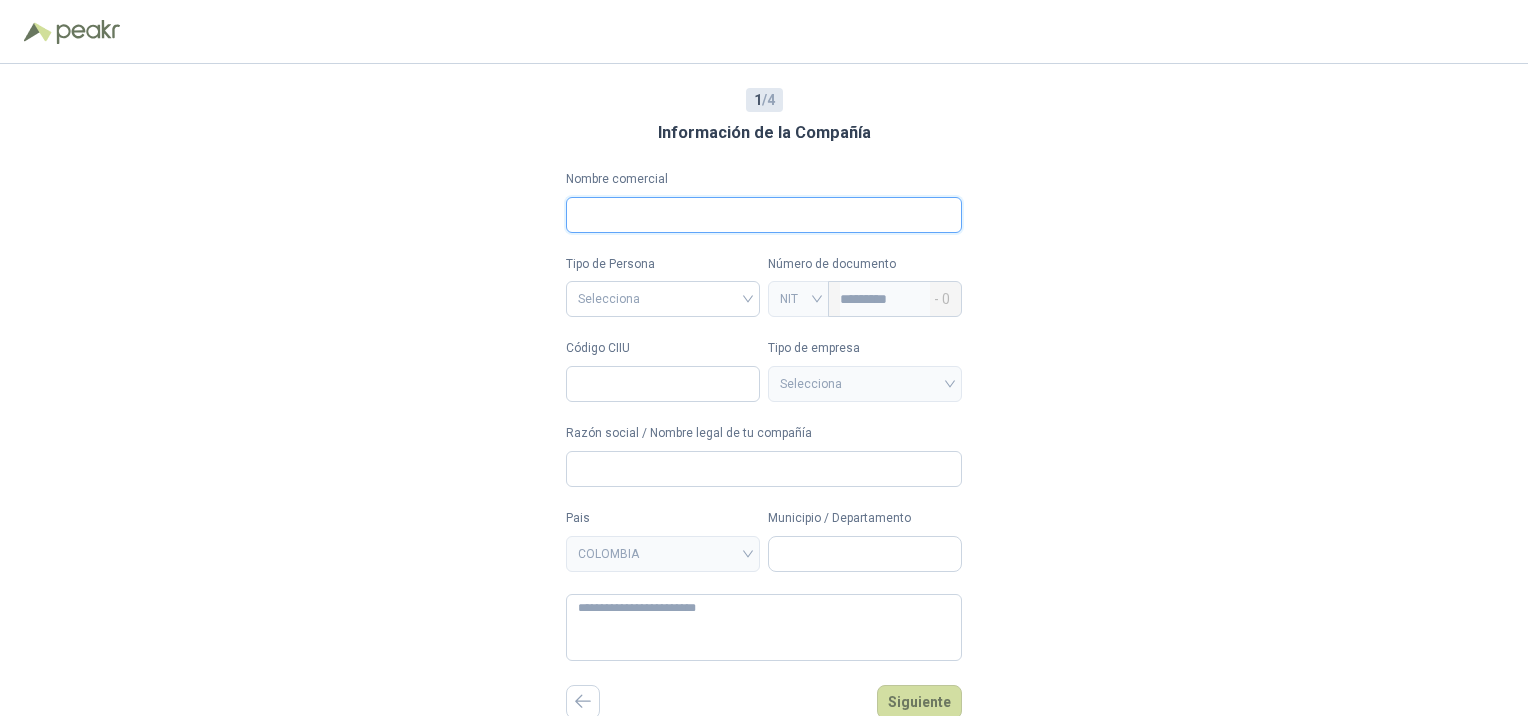 click on "Nombre comercial" at bounding box center [764, 215] 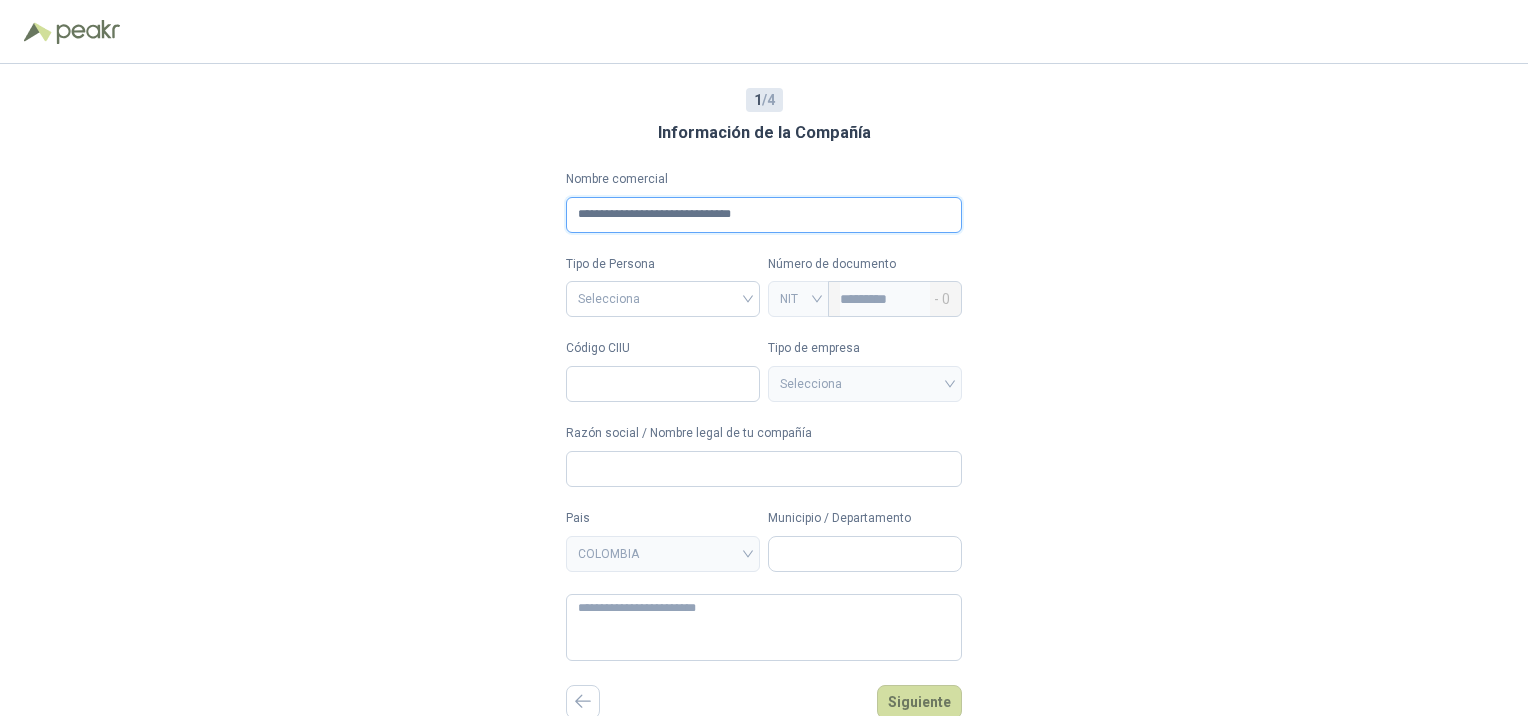 type on "**********" 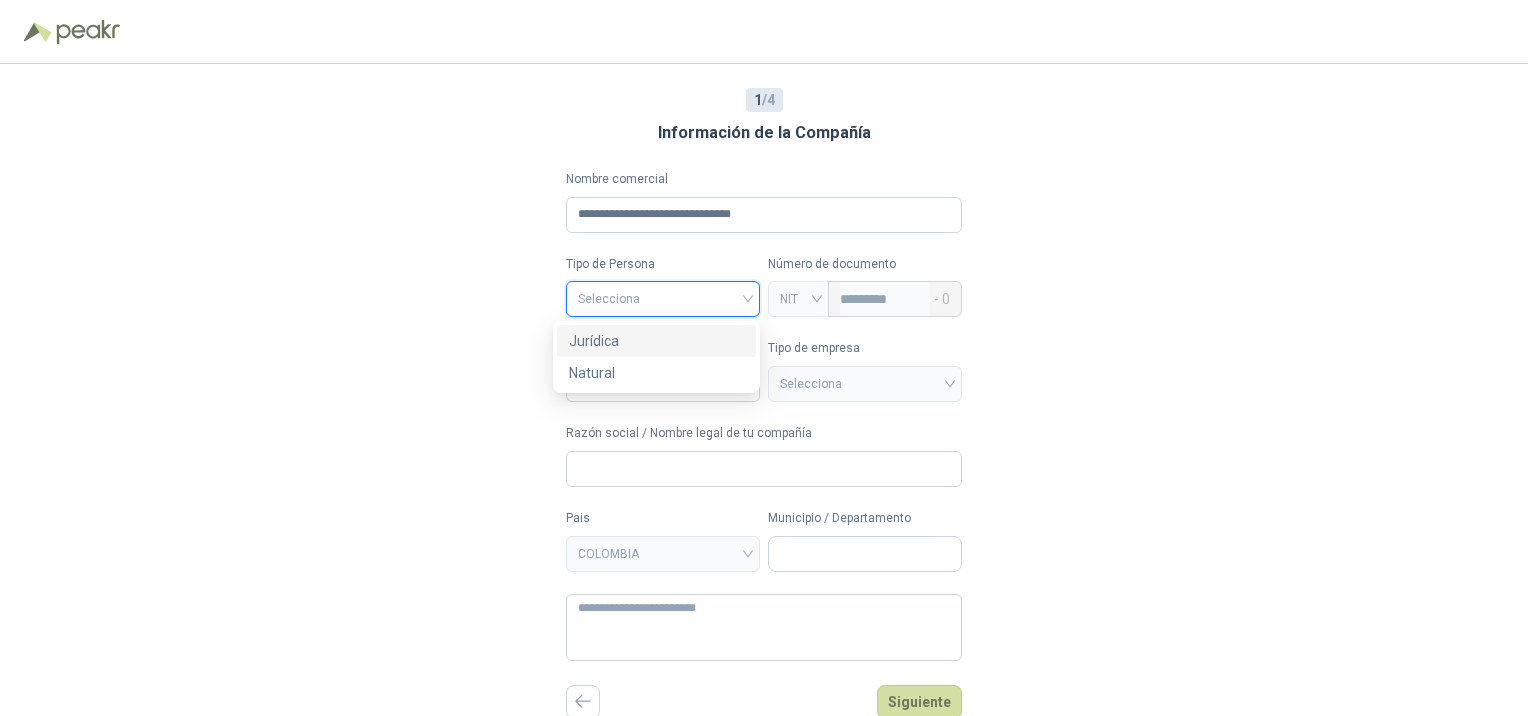 click at bounding box center (663, 297) 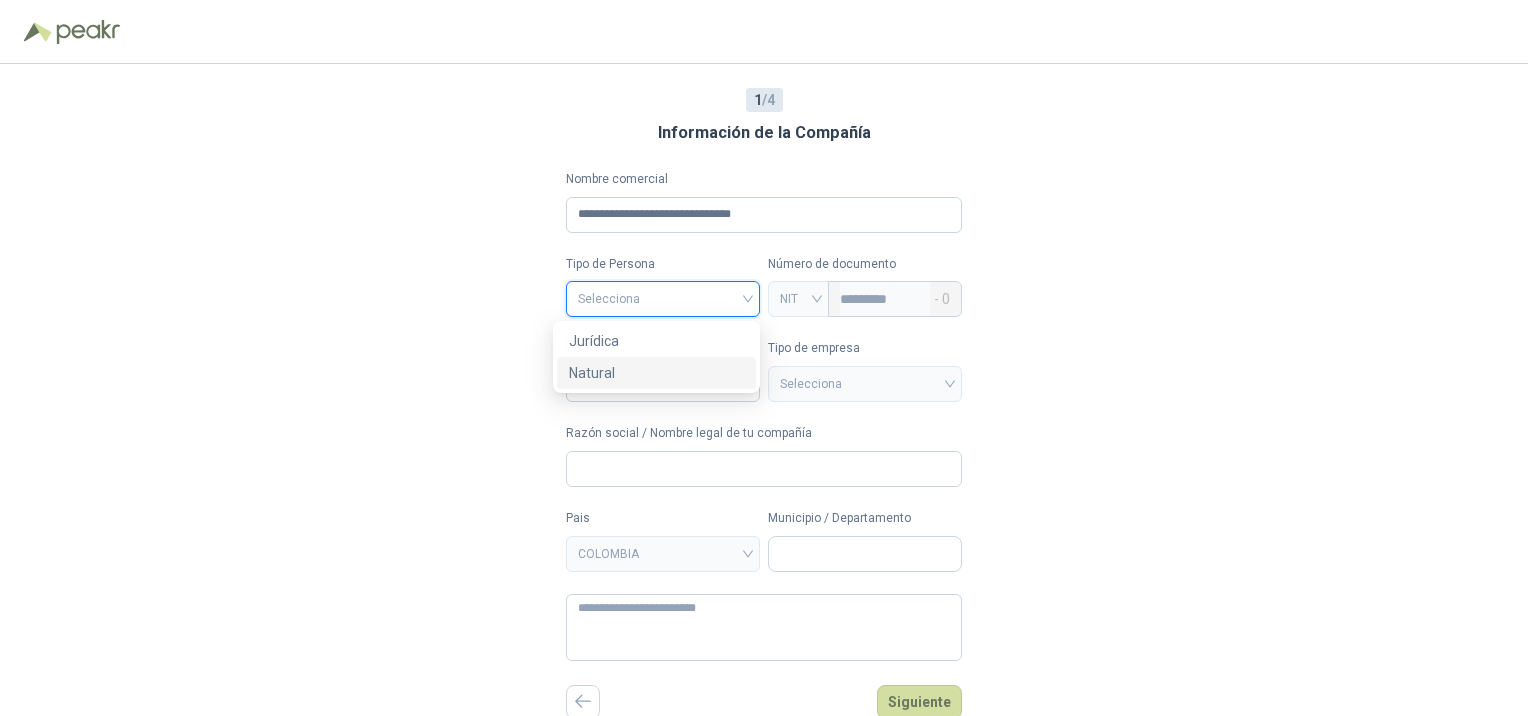 click on "Natural" at bounding box center [656, 373] 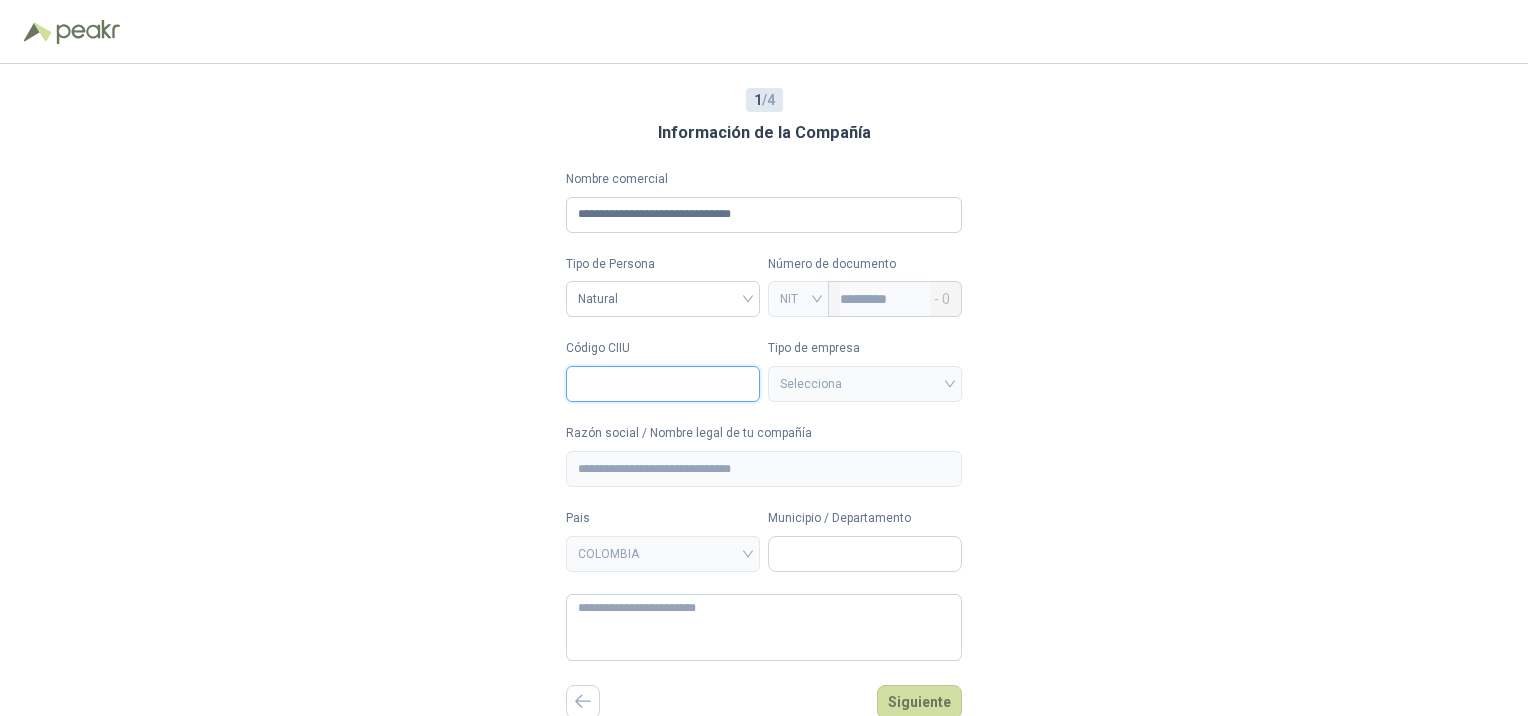 click on "Código CIIU" at bounding box center (663, 384) 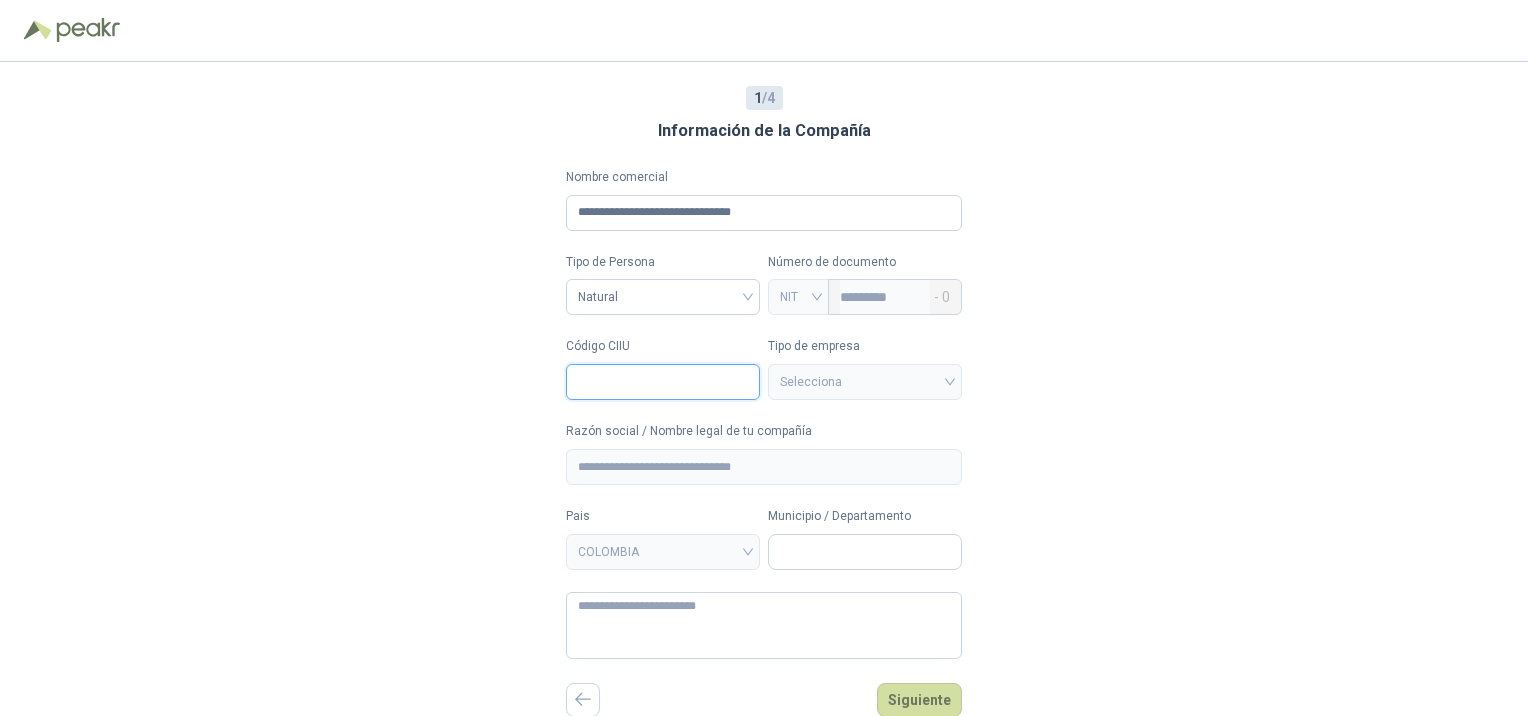 scroll, scrollTop: 1, scrollLeft: 0, axis: vertical 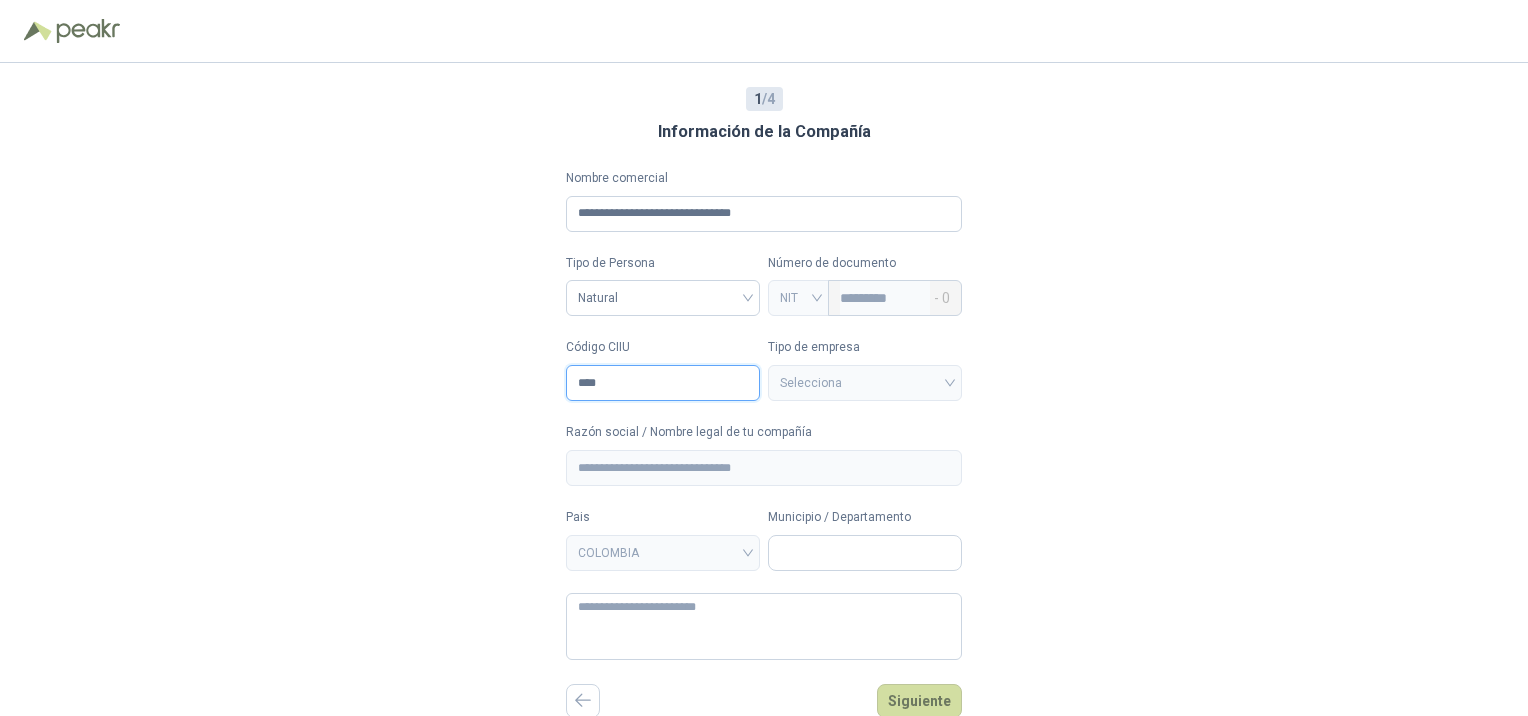 type on "****" 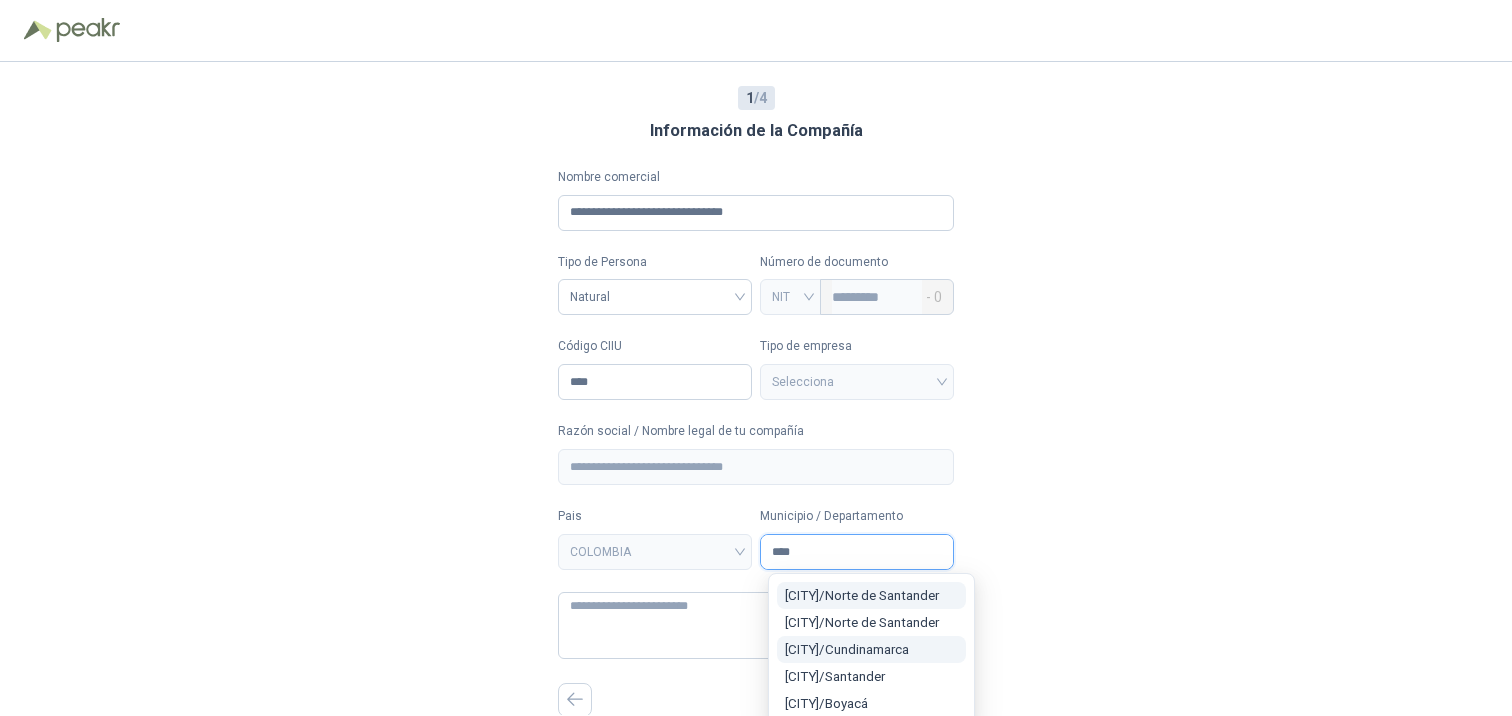 type on "****" 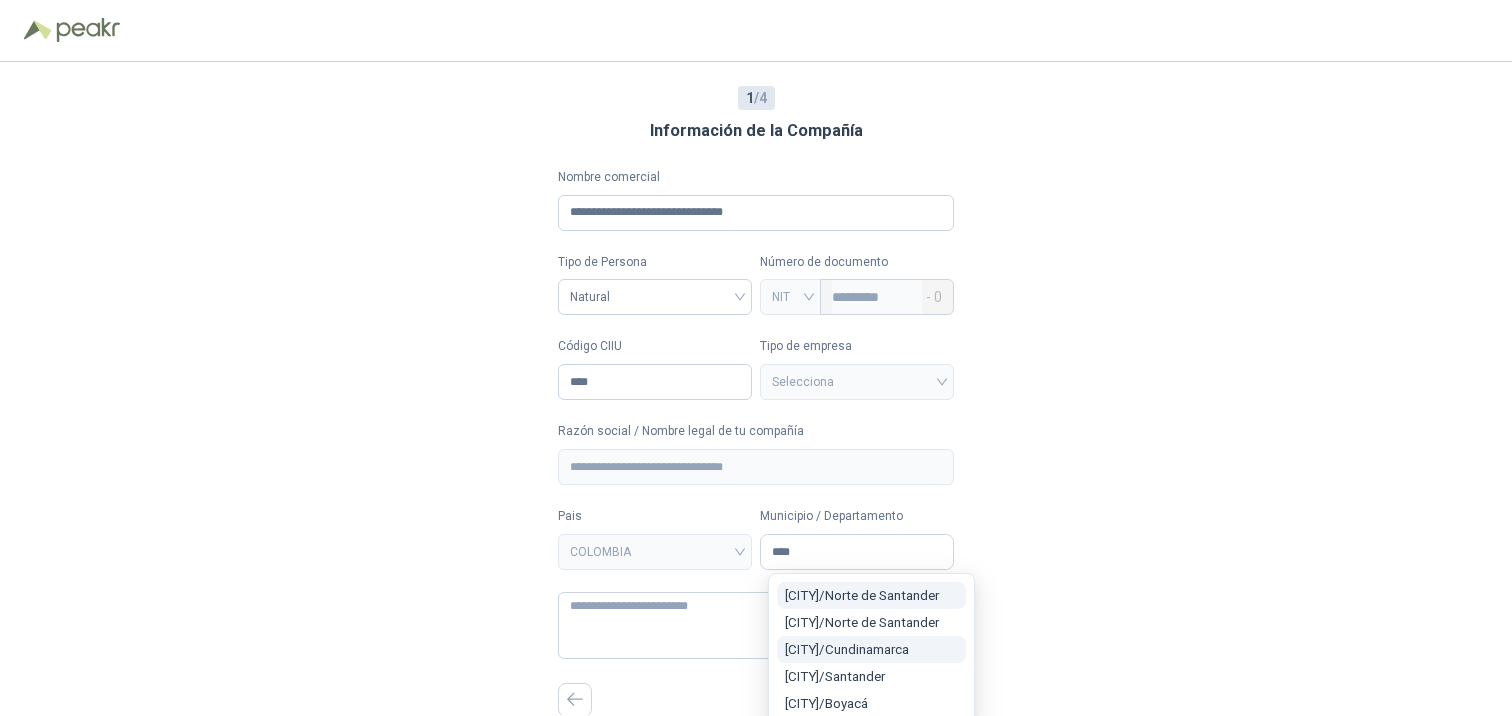 click on "[CITY]  /  [STATE]" at bounding box center (847, 649) 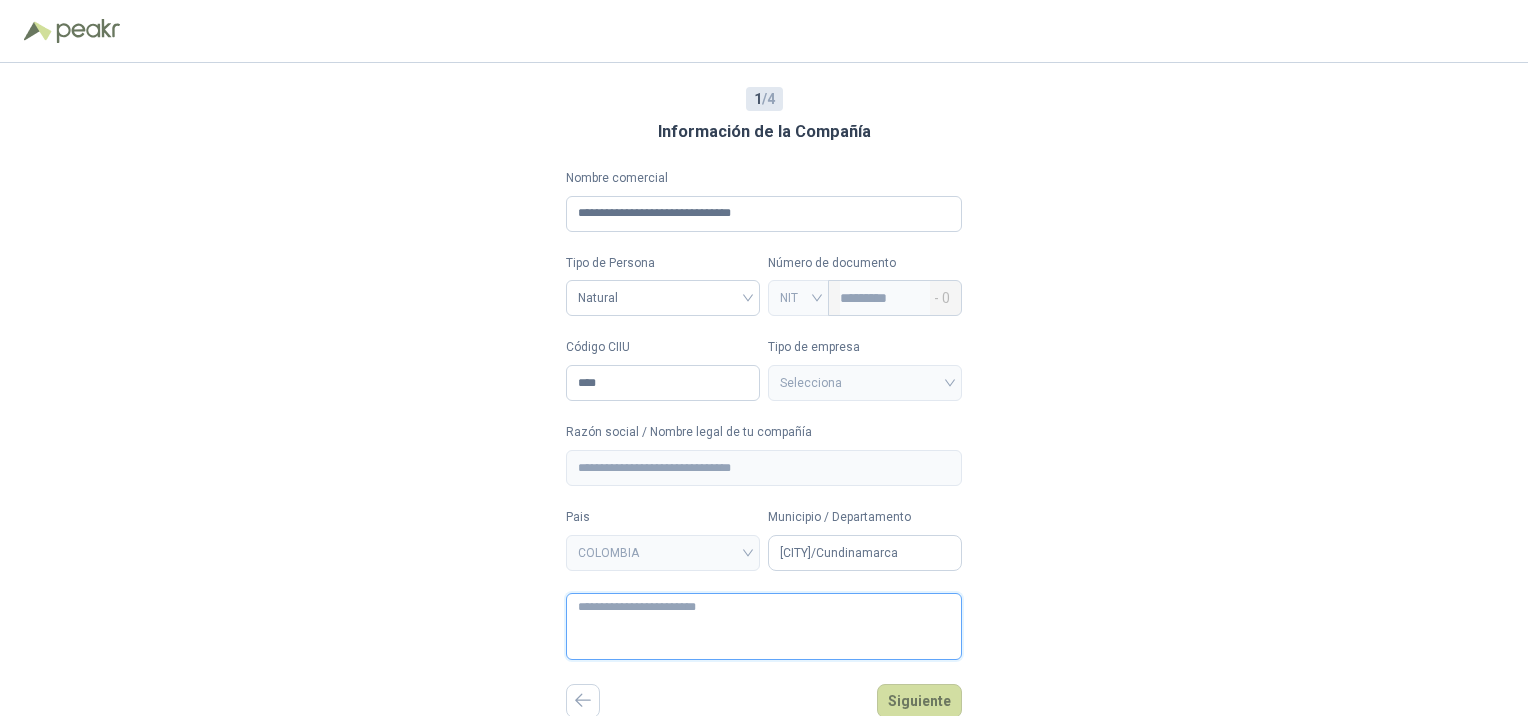 click at bounding box center [764, 626] 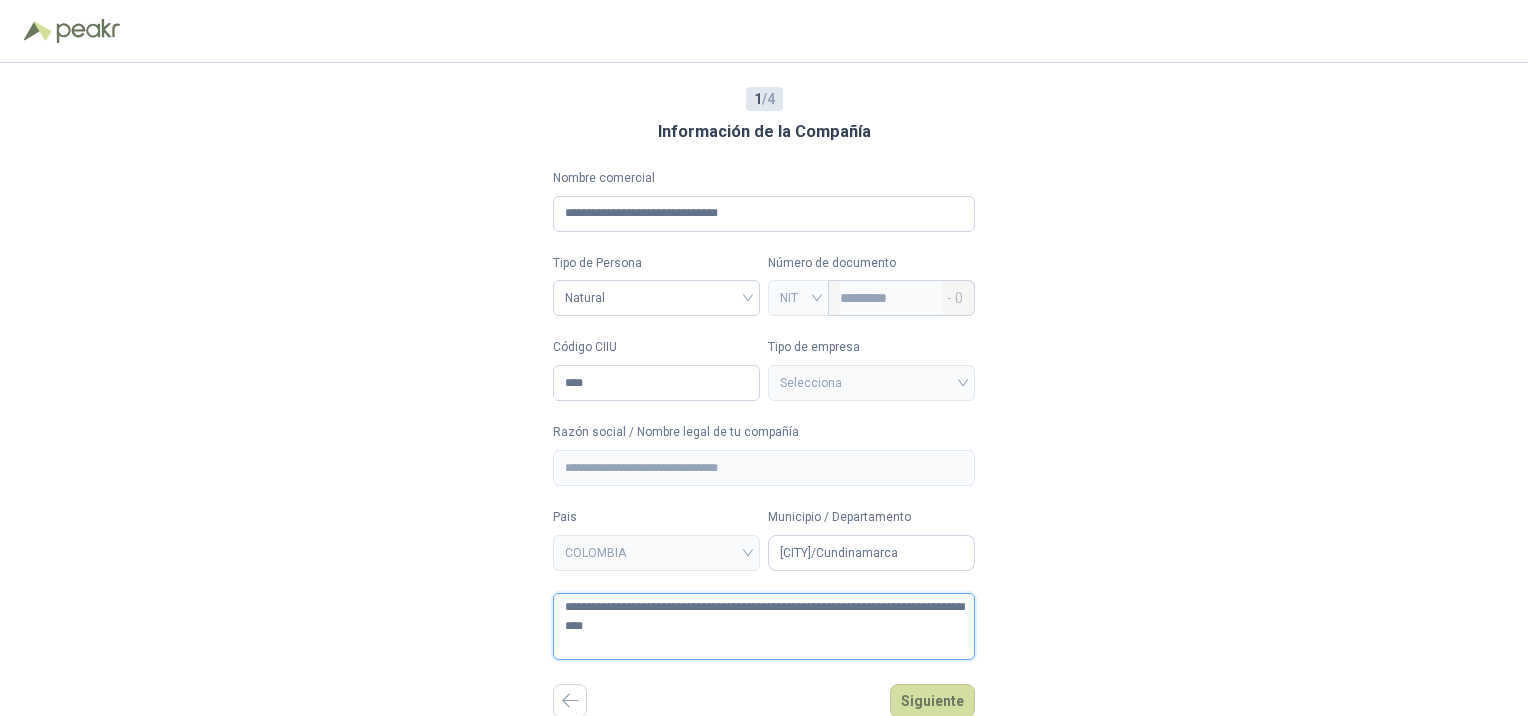 scroll, scrollTop: 2, scrollLeft: 0, axis: vertical 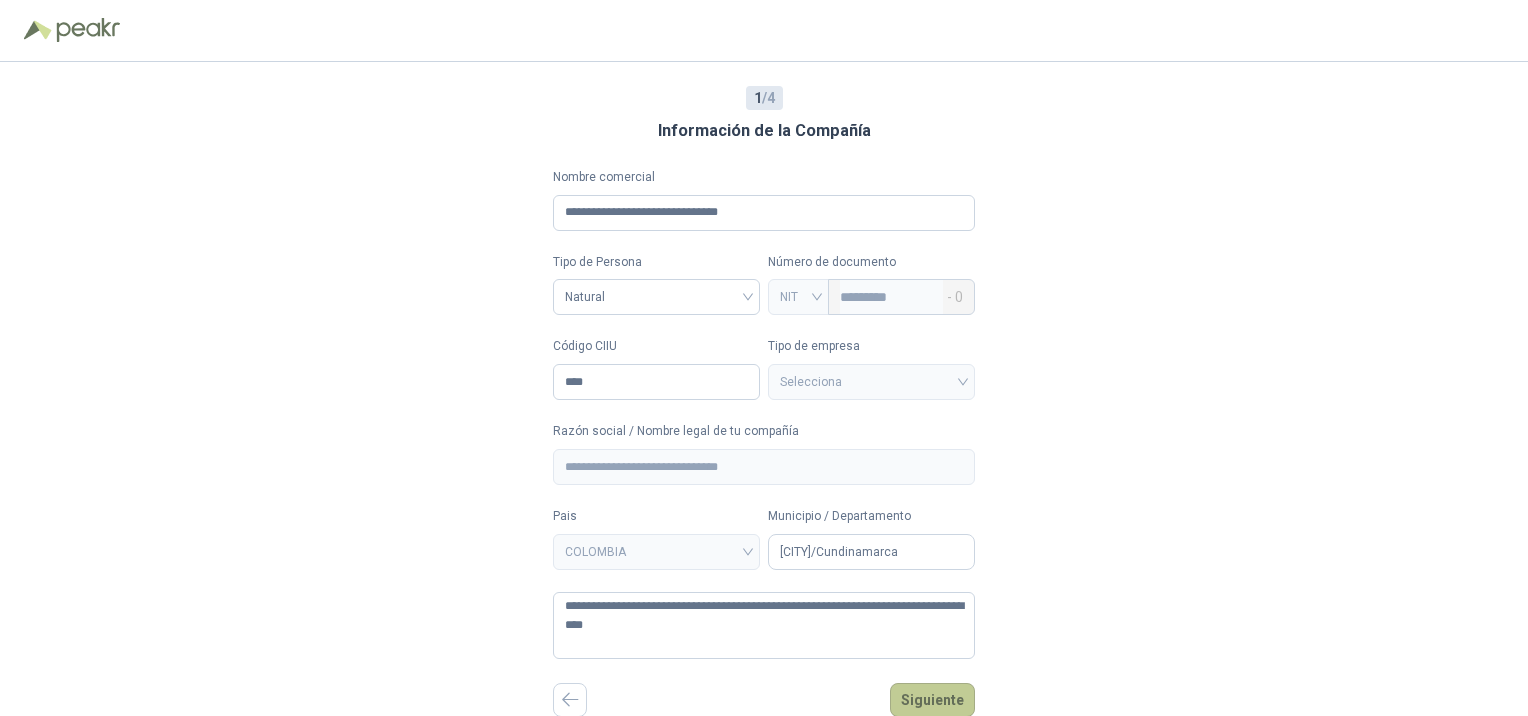 click on "Siguiente" at bounding box center [932, 700] 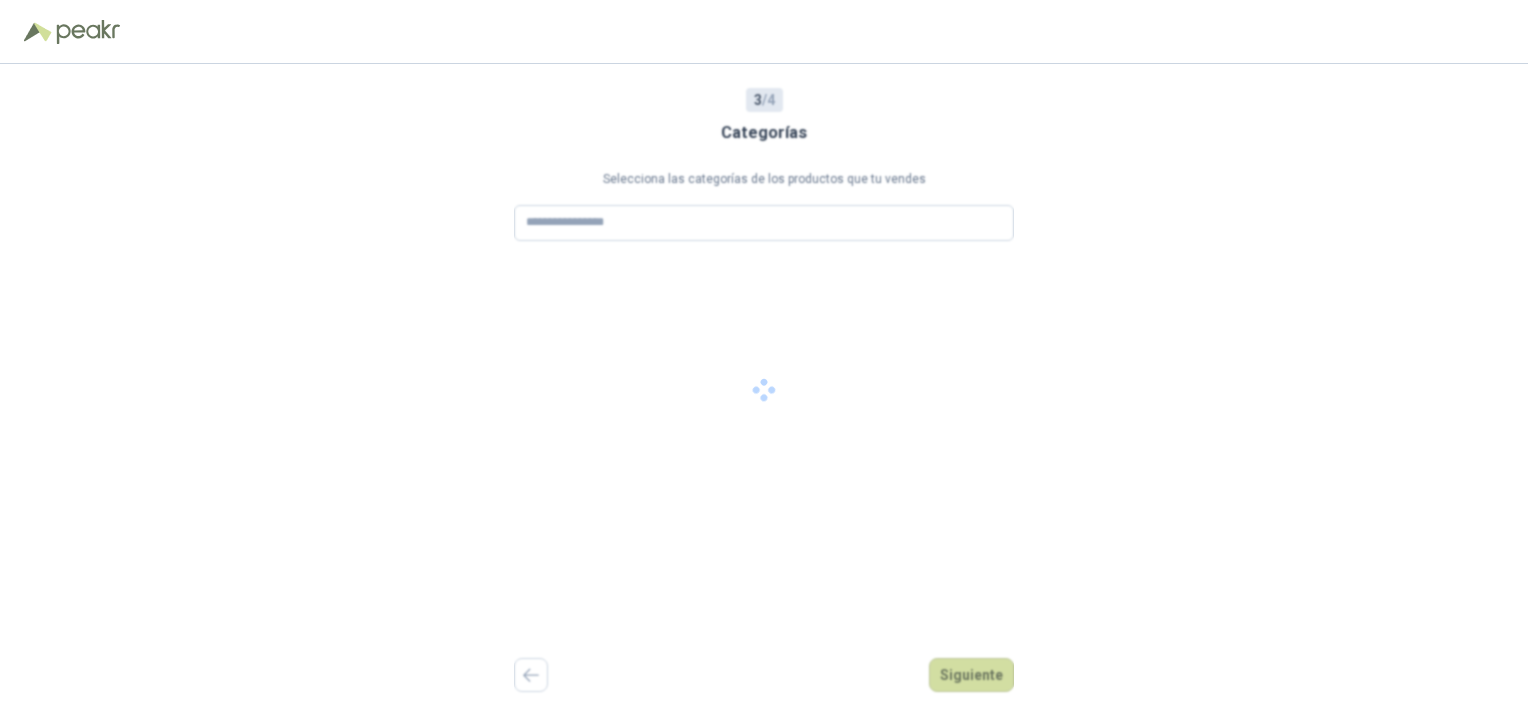 scroll, scrollTop: 0, scrollLeft: 0, axis: both 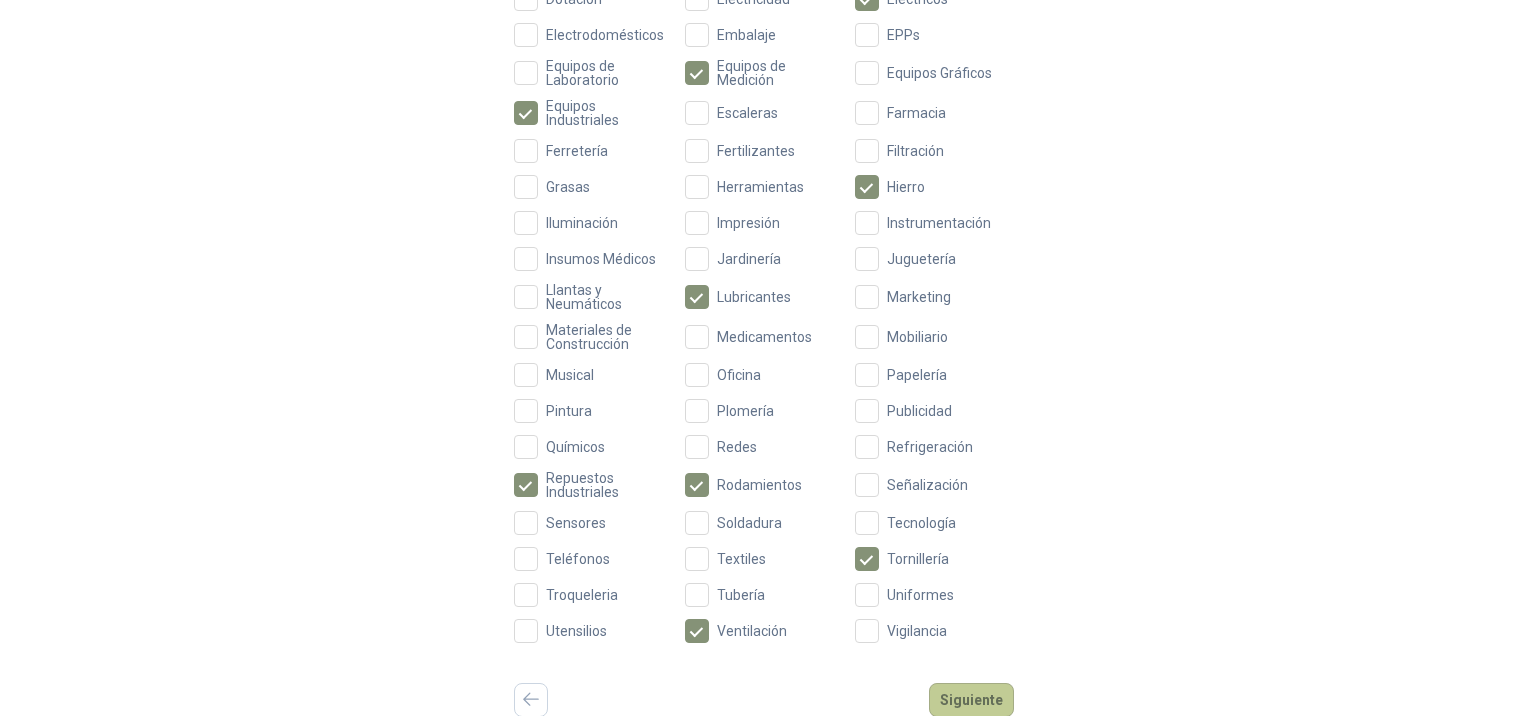 click on "Siguiente" at bounding box center [971, 700] 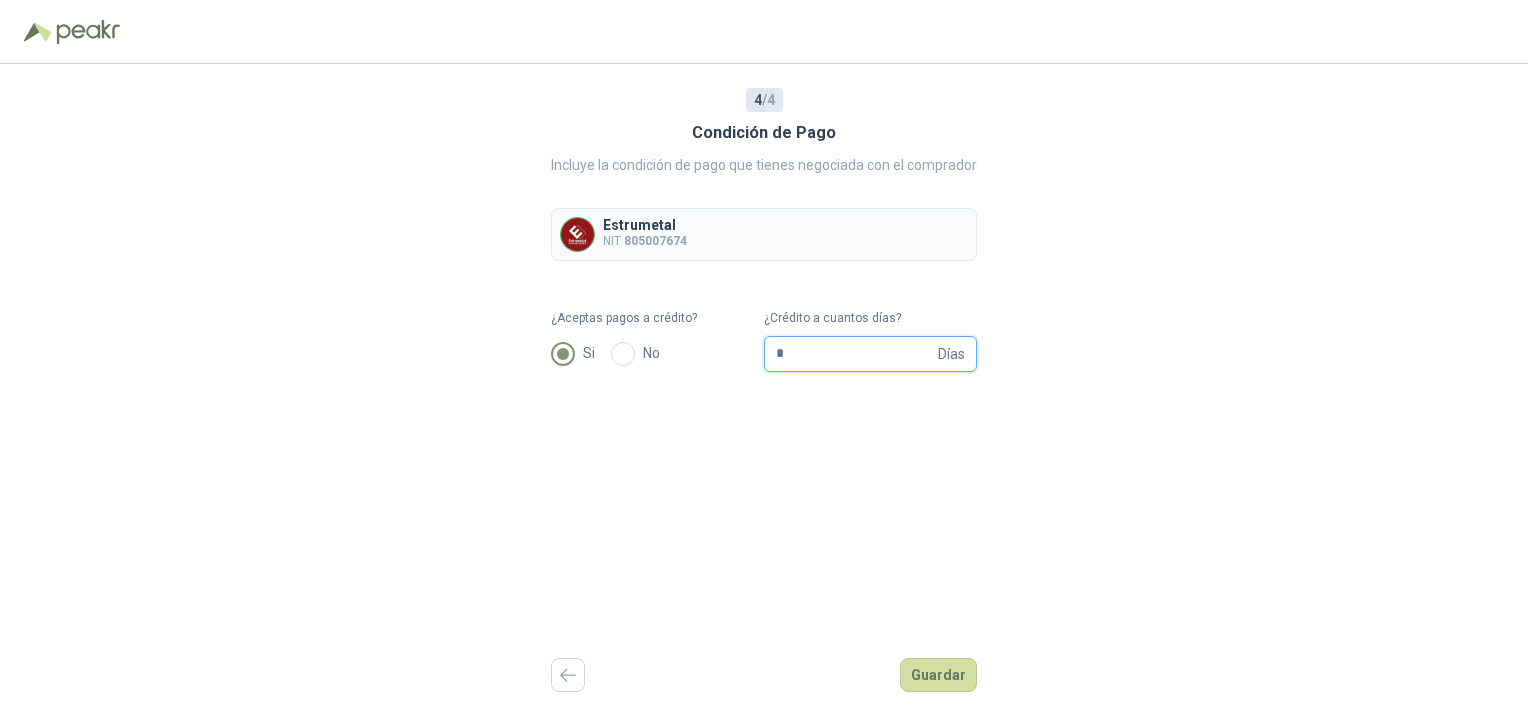 click on "*" at bounding box center [855, 354] 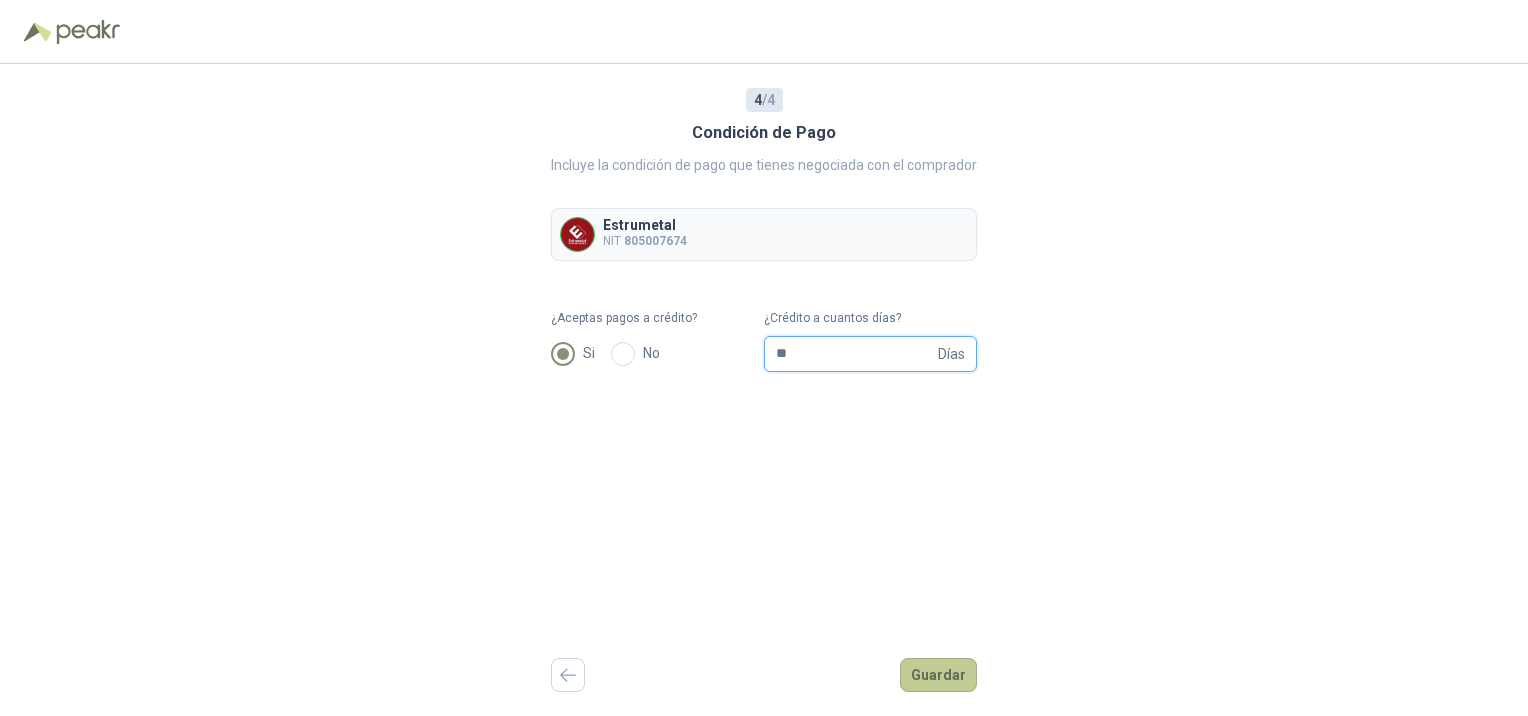 type on "**" 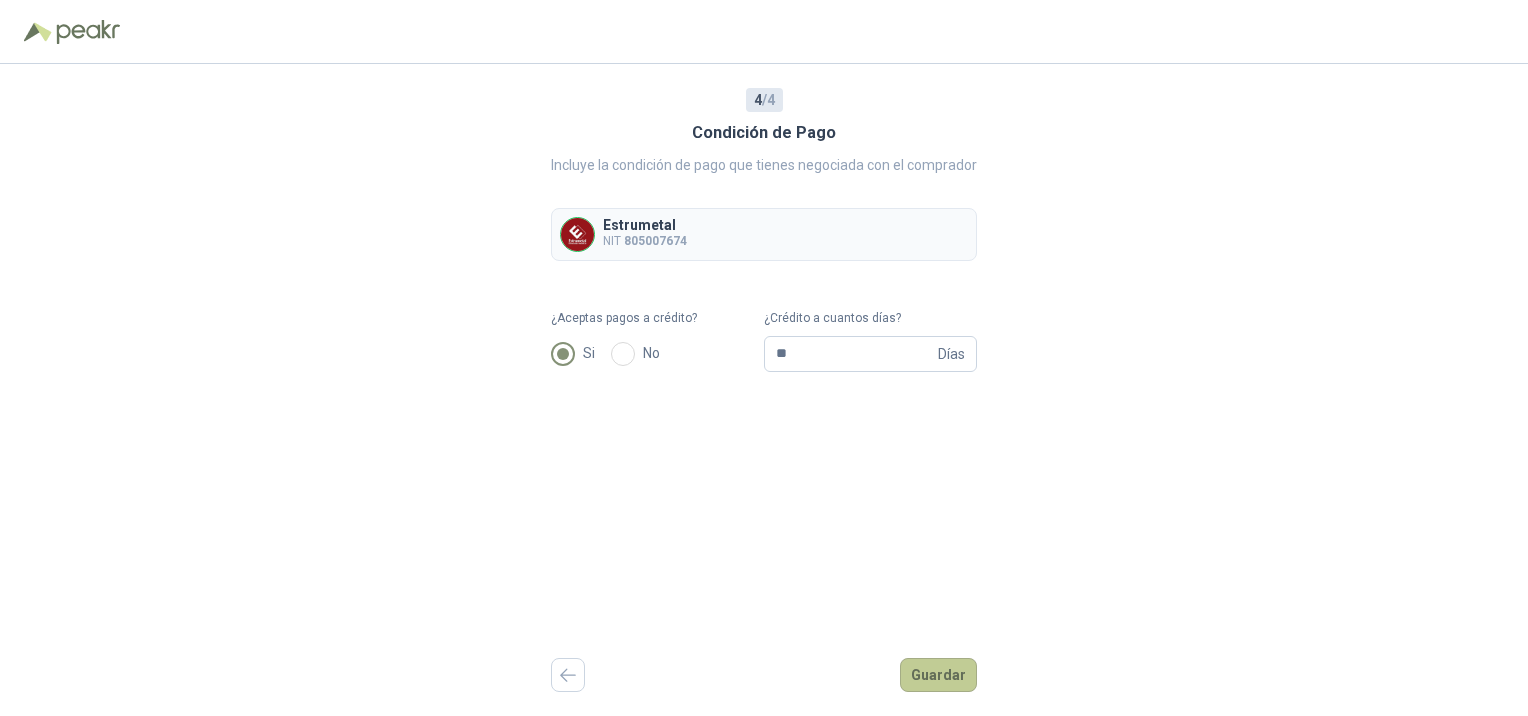 click on "Guardar" at bounding box center (938, 675) 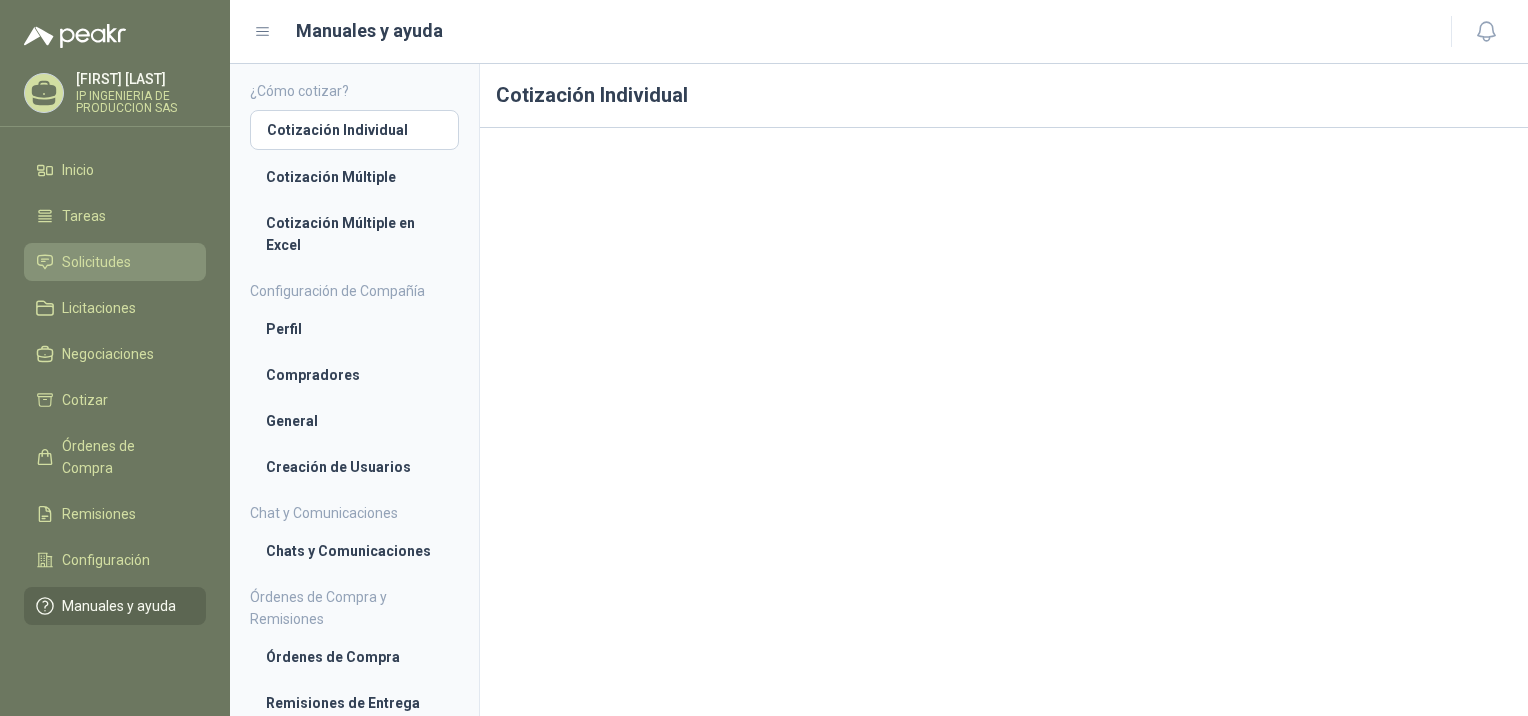 click on "Solicitudes" at bounding box center [96, 262] 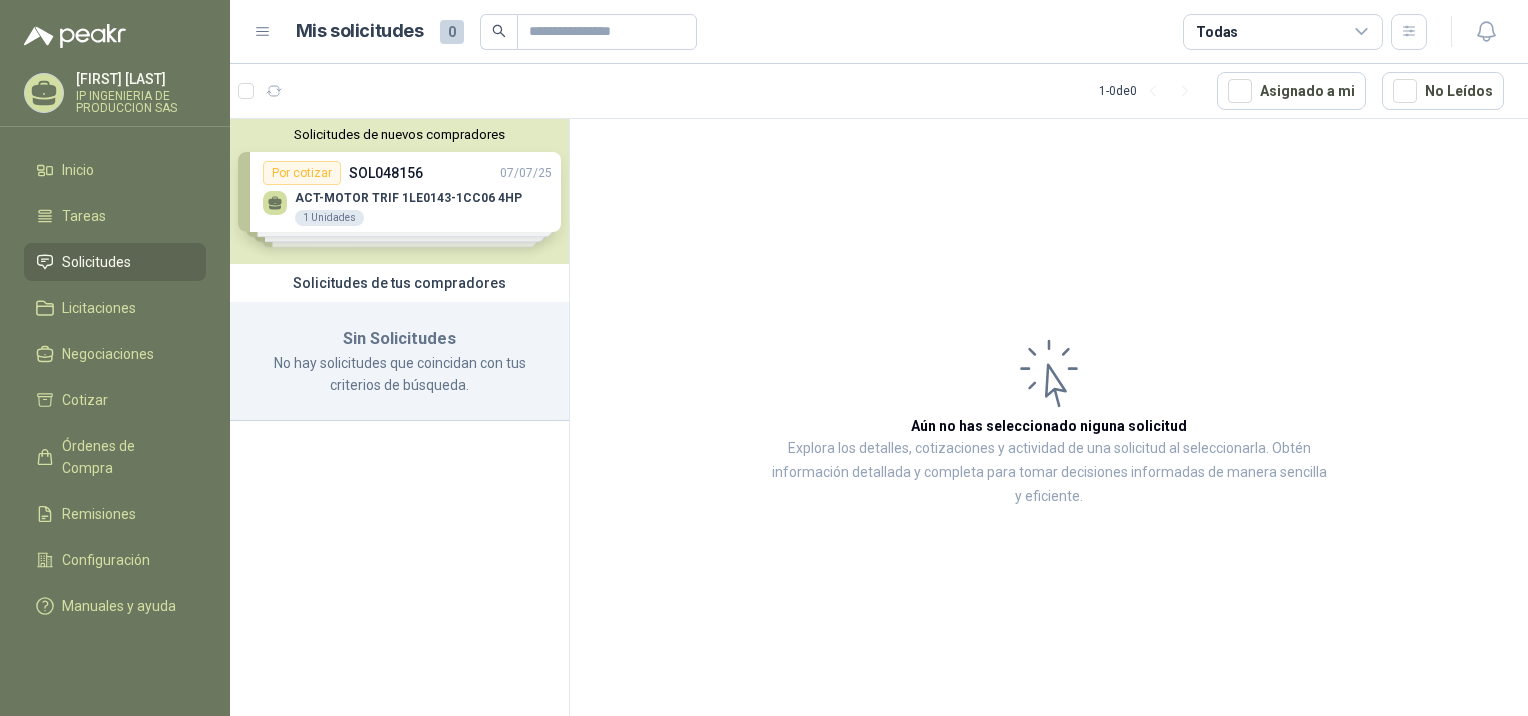 click on "Solicitudes de nuevos compradores Por cotizar SOL048156 07/07/25   ACT-MOTOR TRIF 1LE0143-1CC06 4HP 1   Unidades Por cotizar SOL048157 07/07/25   ACT- MOTOR 3.6HP/1150RPM/220V TRIFASICO 1   Unidades Por cotizar SOL048153 07/07/25   LAMINA HIERRO 3/4" 4 X 8                 1   UND  Por cotizar SOL048151 07/07/25   LAMINA HIERRO 1" 4 X 8                   1   UND  ¿Quieres recibir  cientos de solicitudes de compra  como estas todos los días? Agenda una reunión" at bounding box center (399, 191) 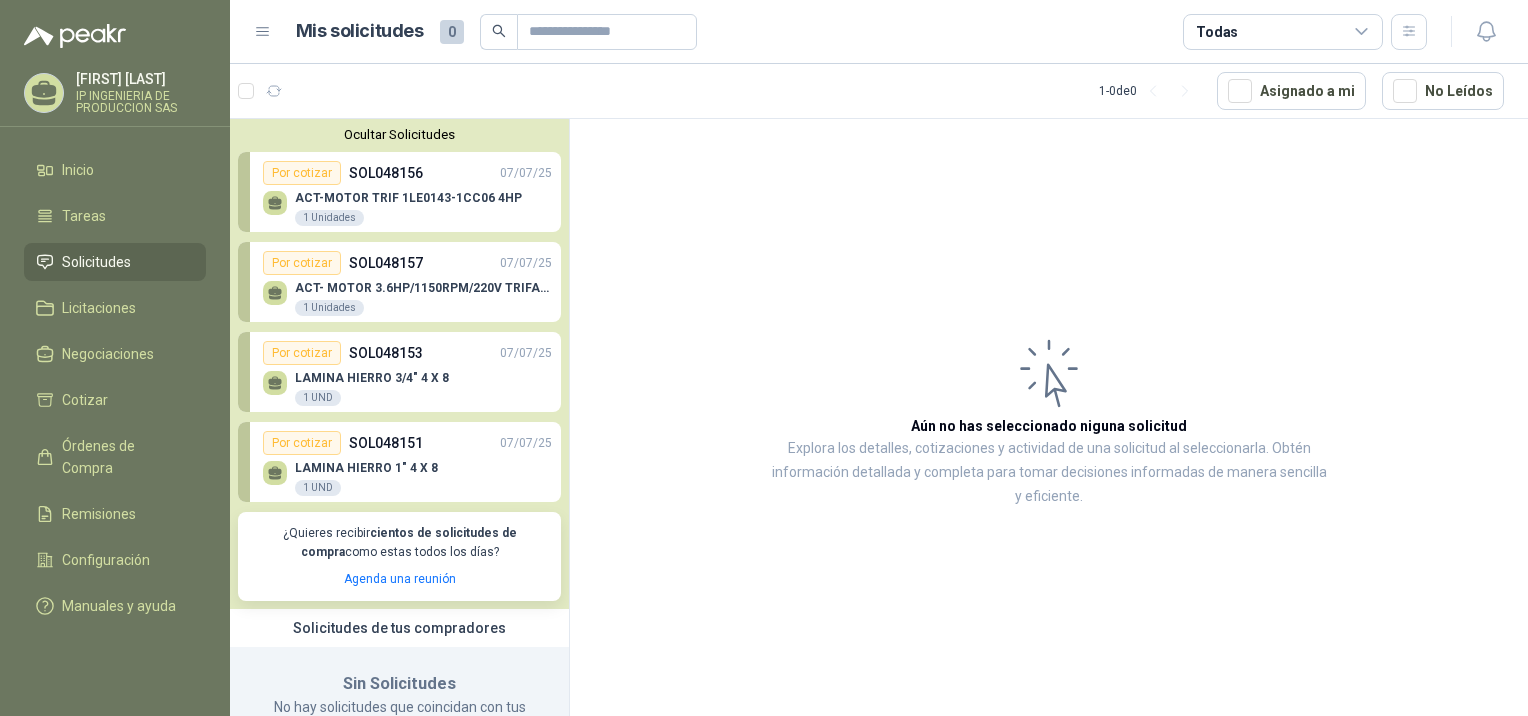 click on "ACT-MOTOR TRIF 1LE0143-1CC06 4HP 1   Unidades" at bounding box center [408, 209] 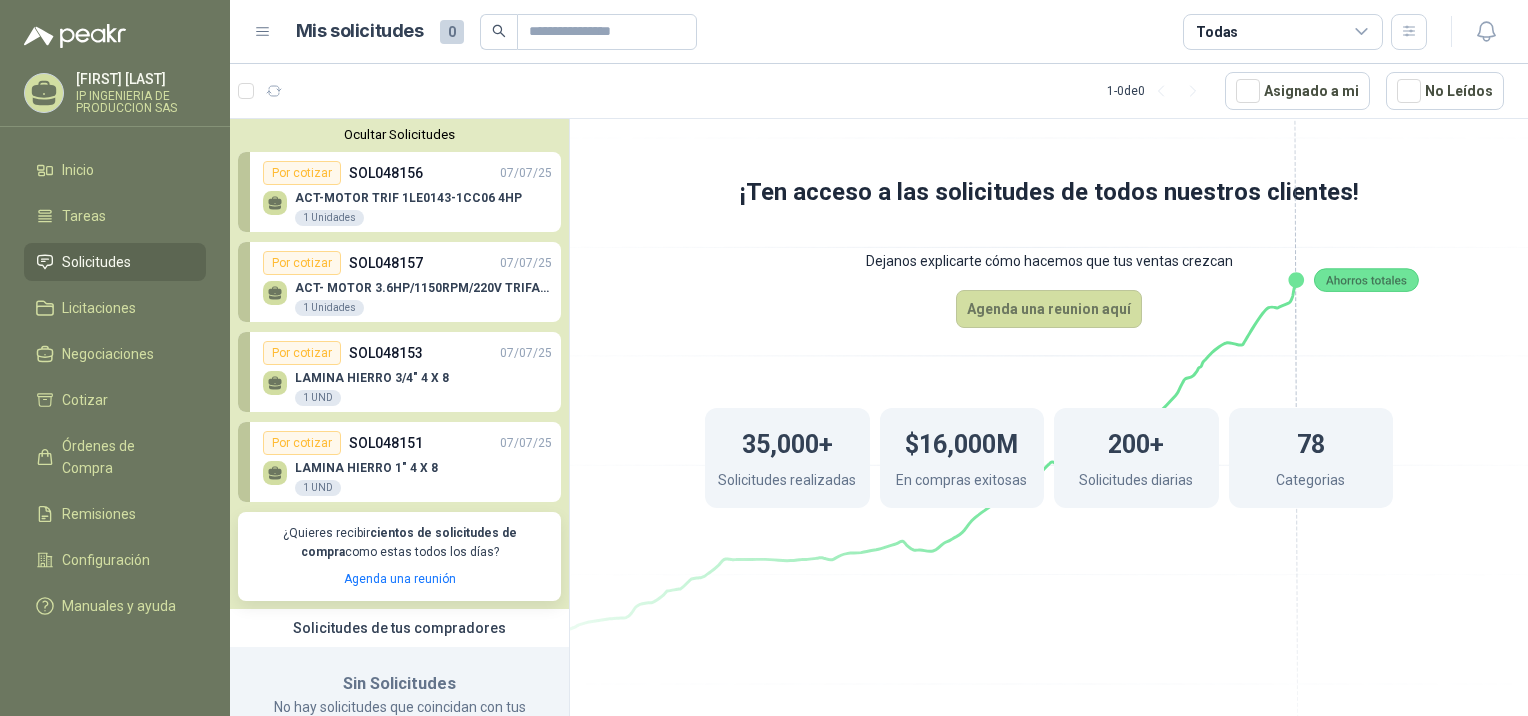 click on "ACT-MOTOR TRIF 1LE0143-1CC06 4HP" at bounding box center (408, 198) 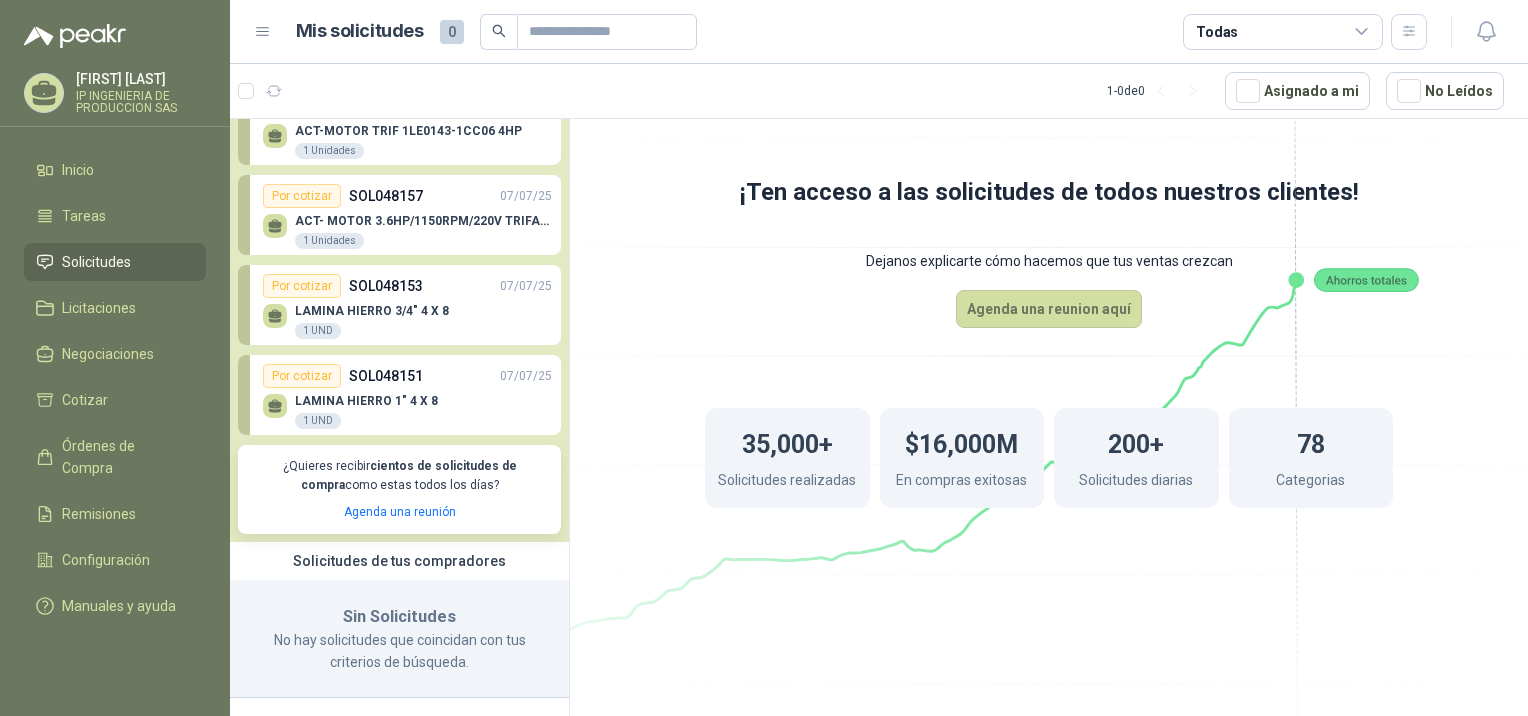 scroll, scrollTop: 71, scrollLeft: 0, axis: vertical 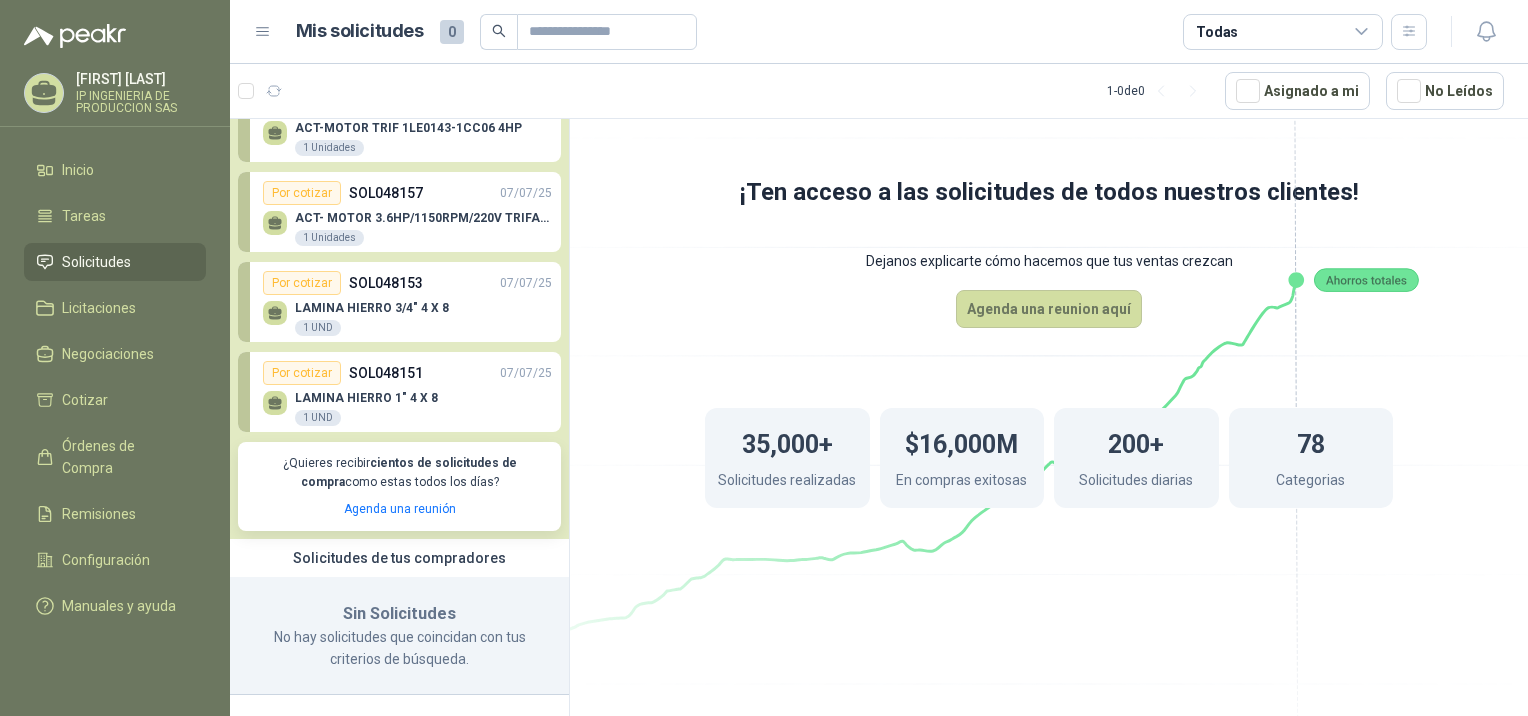 click on "Solicitudes" at bounding box center [96, 262] 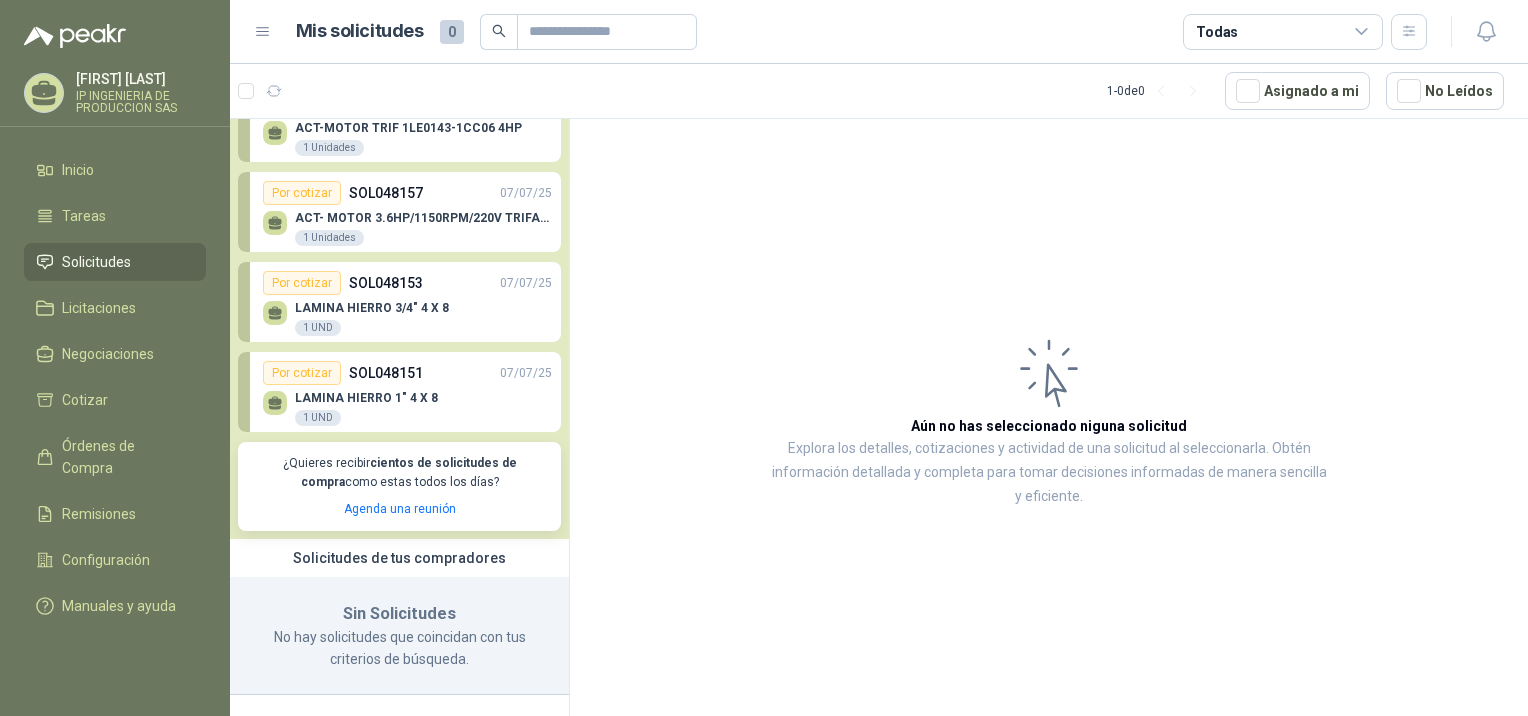 click on "Por cotizar" at bounding box center [302, 373] 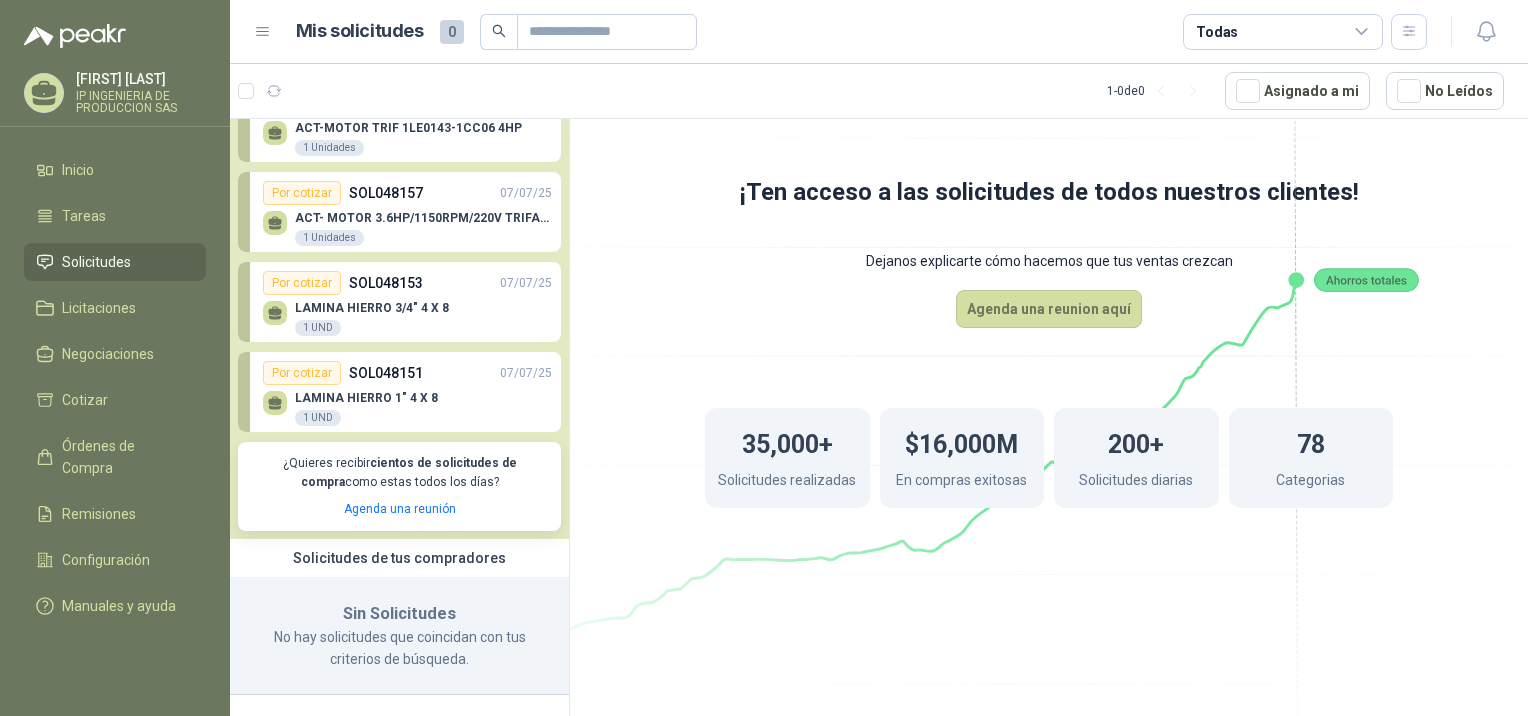 click on "Por cotizar" at bounding box center [302, 373] 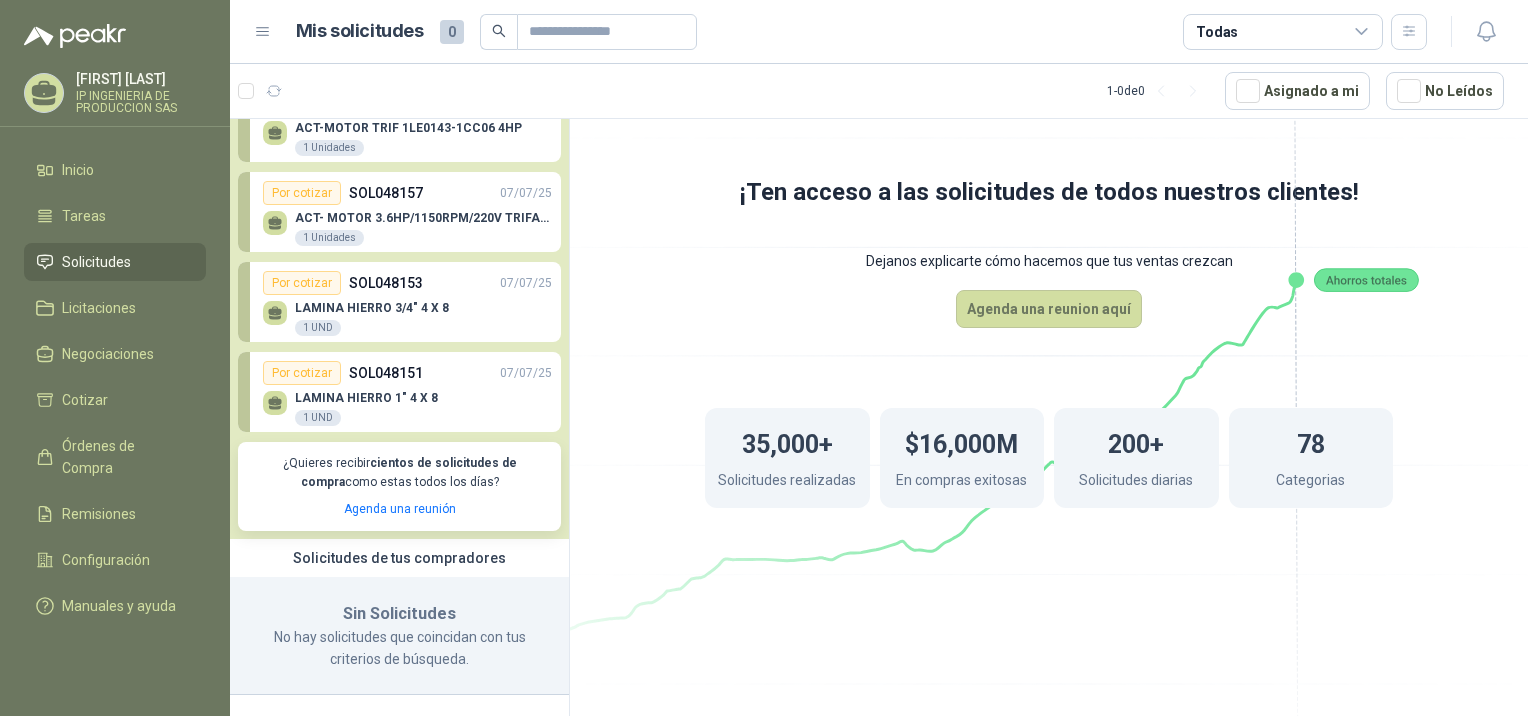 click at bounding box center [275, 400] 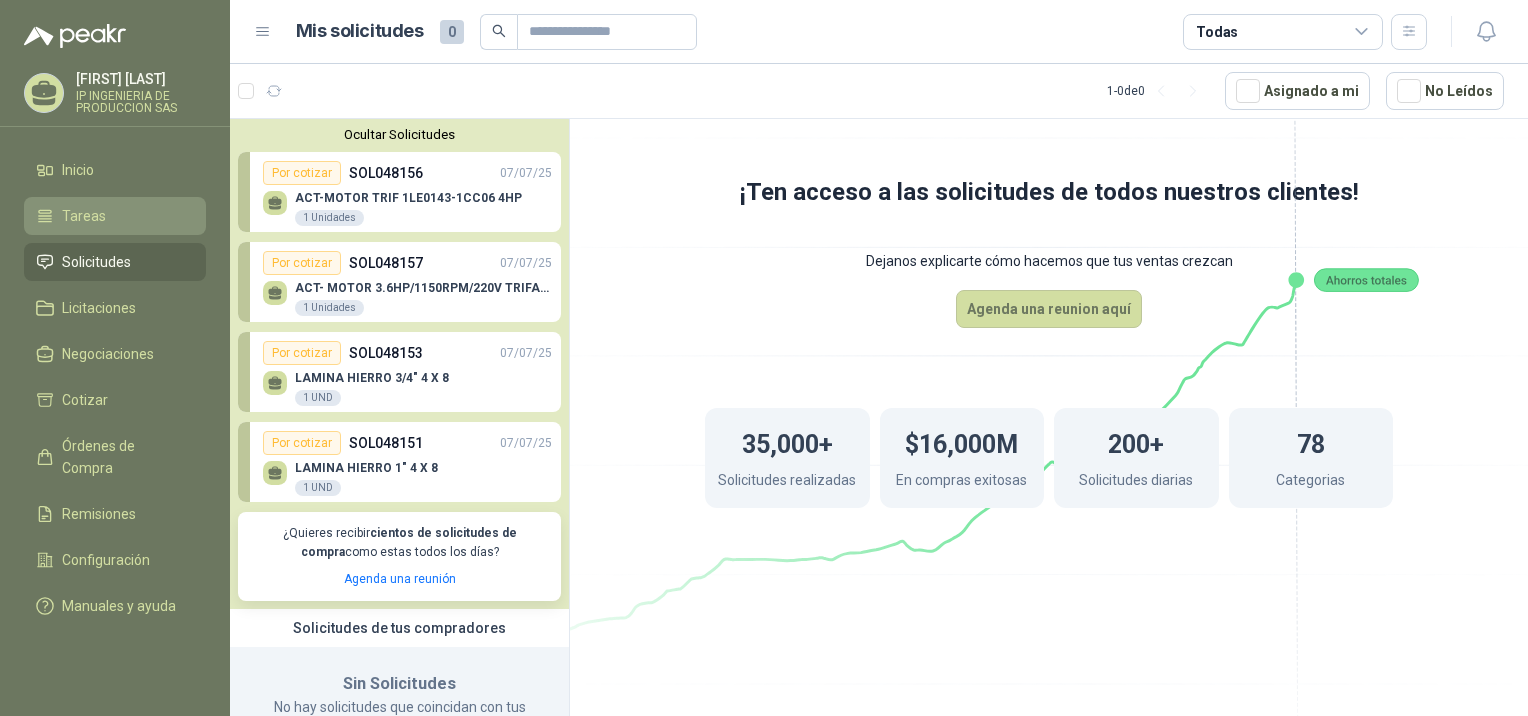 click on "Tareas" at bounding box center [115, 216] 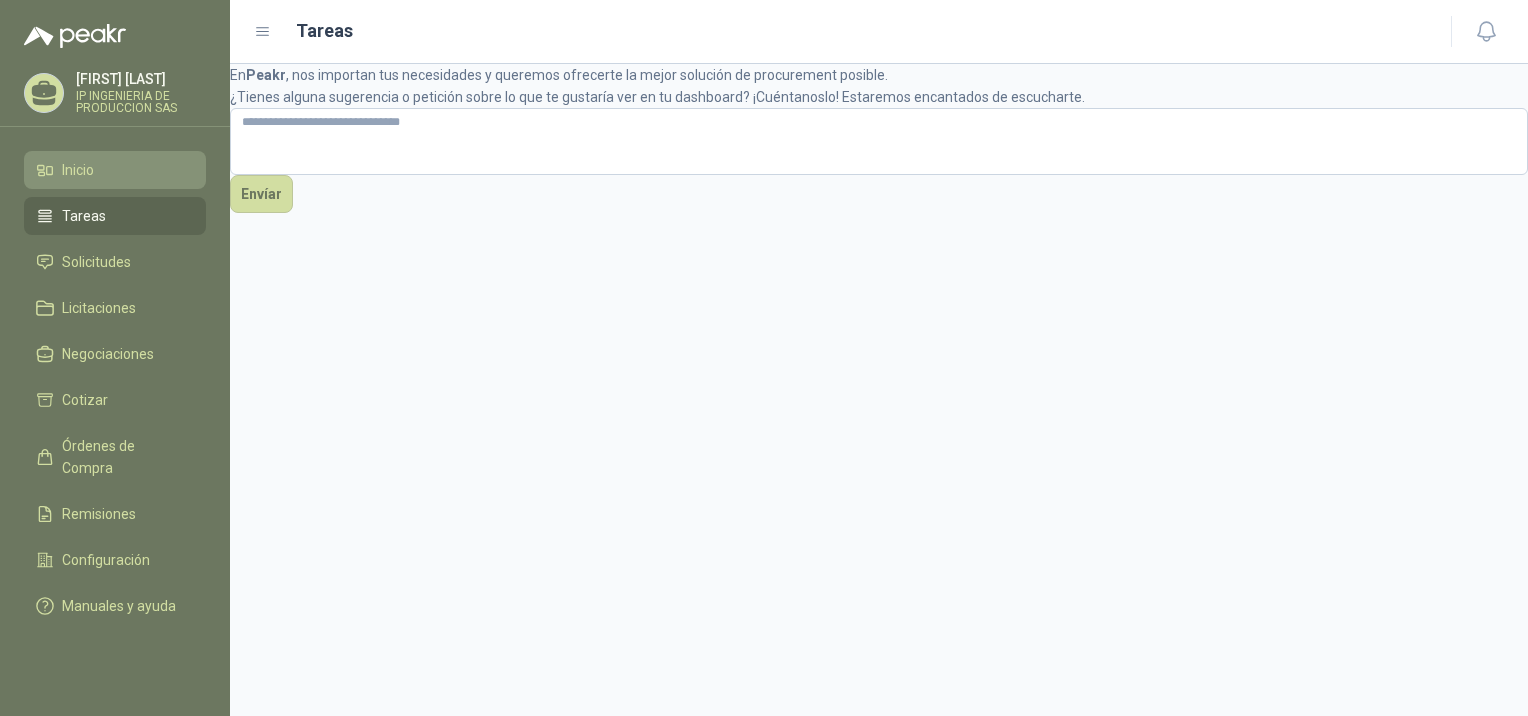 click on "Inicio" at bounding box center (115, 170) 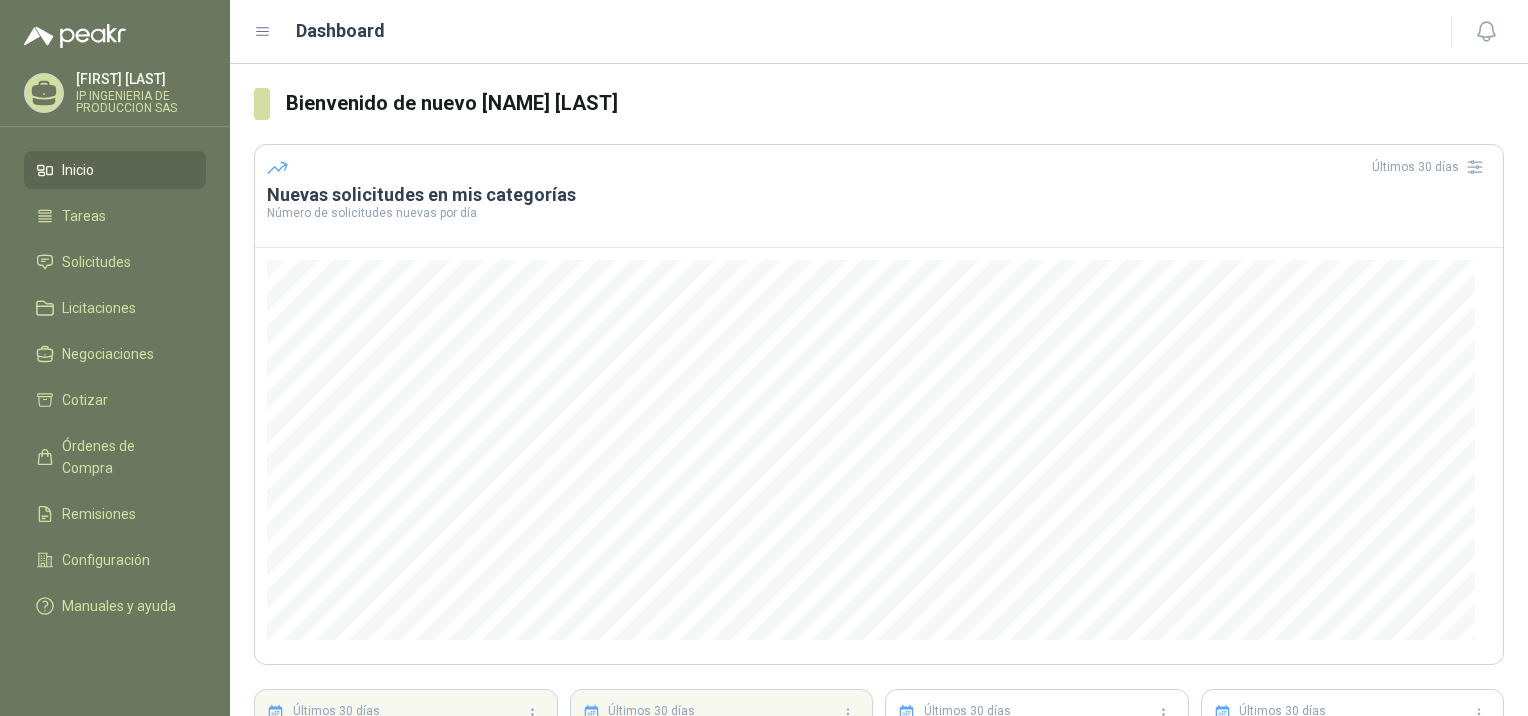 scroll, scrollTop: 184, scrollLeft: 0, axis: vertical 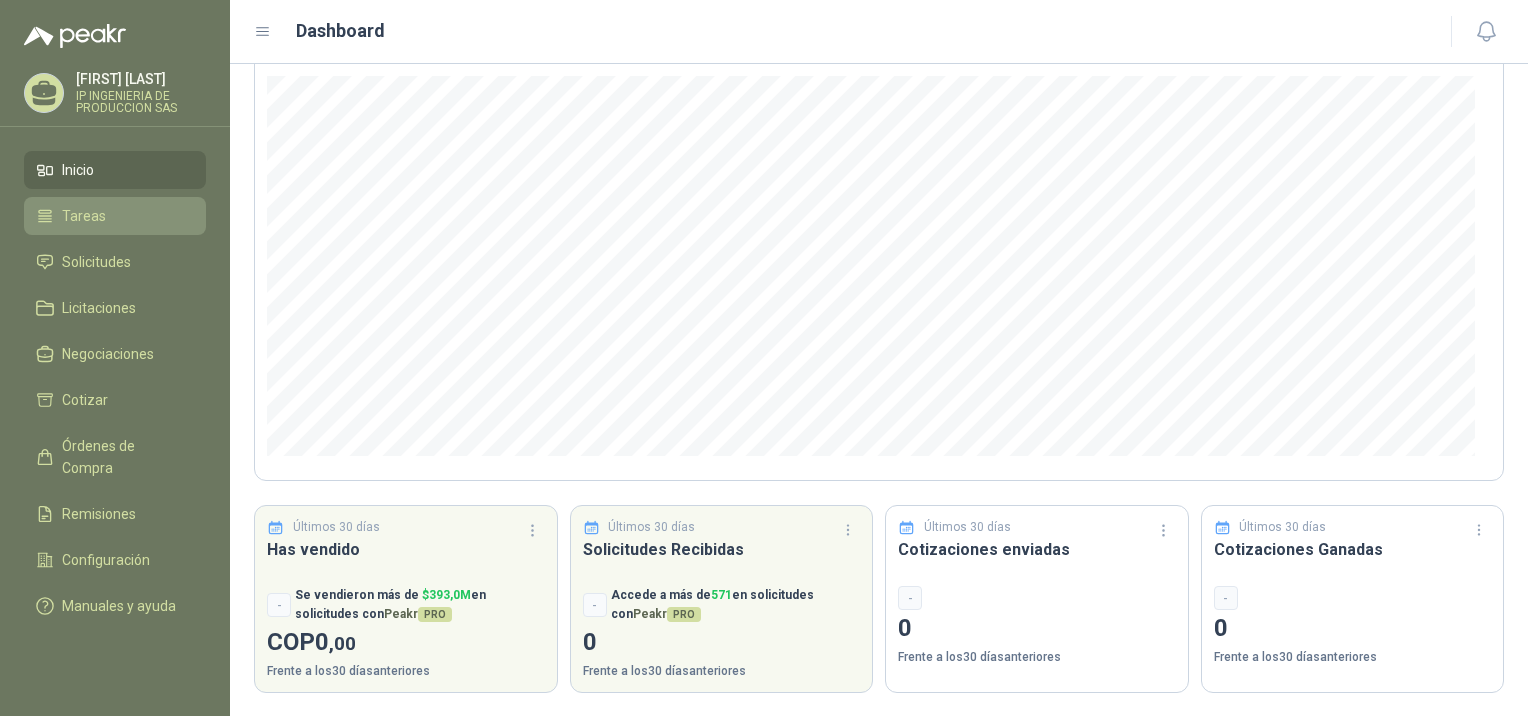 click on "Tareas" at bounding box center [115, 216] 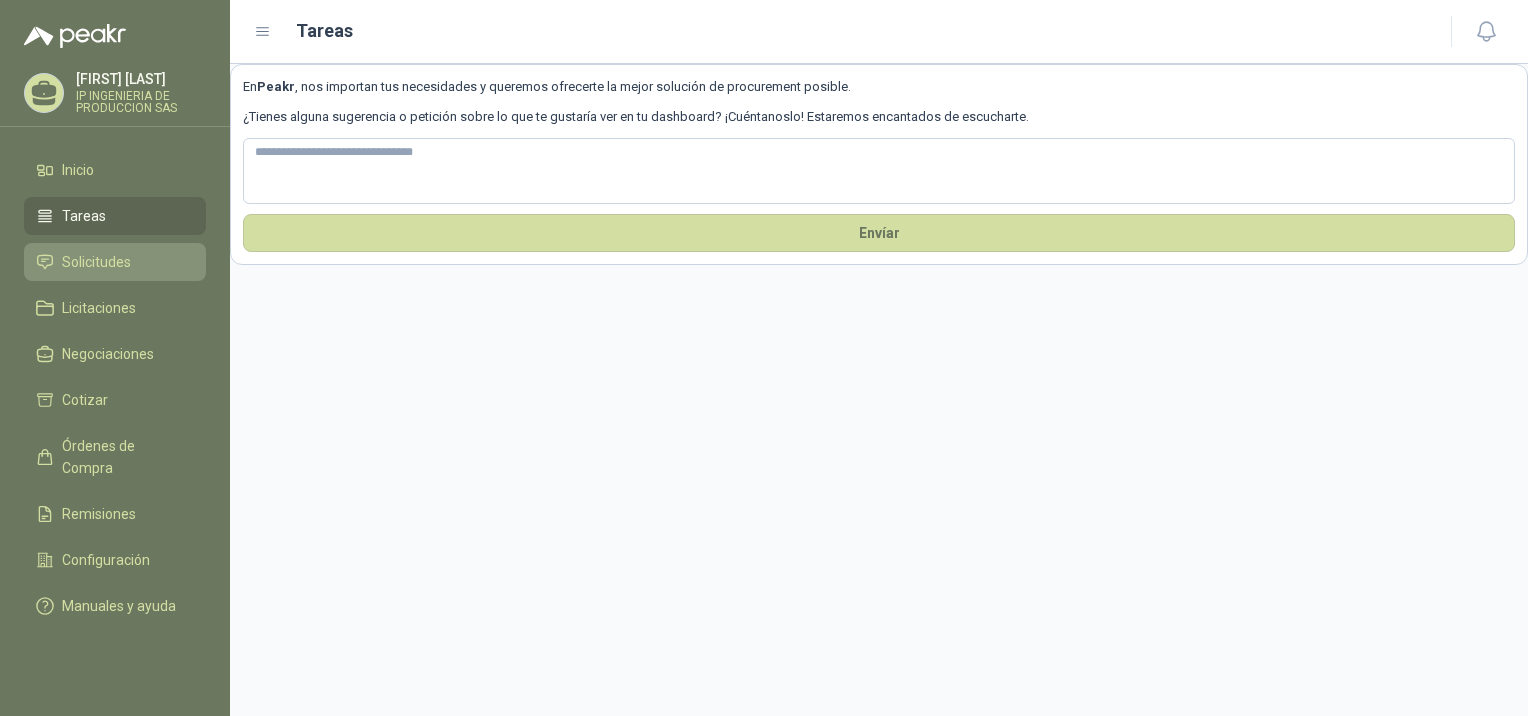 click on "Solicitudes" at bounding box center [96, 262] 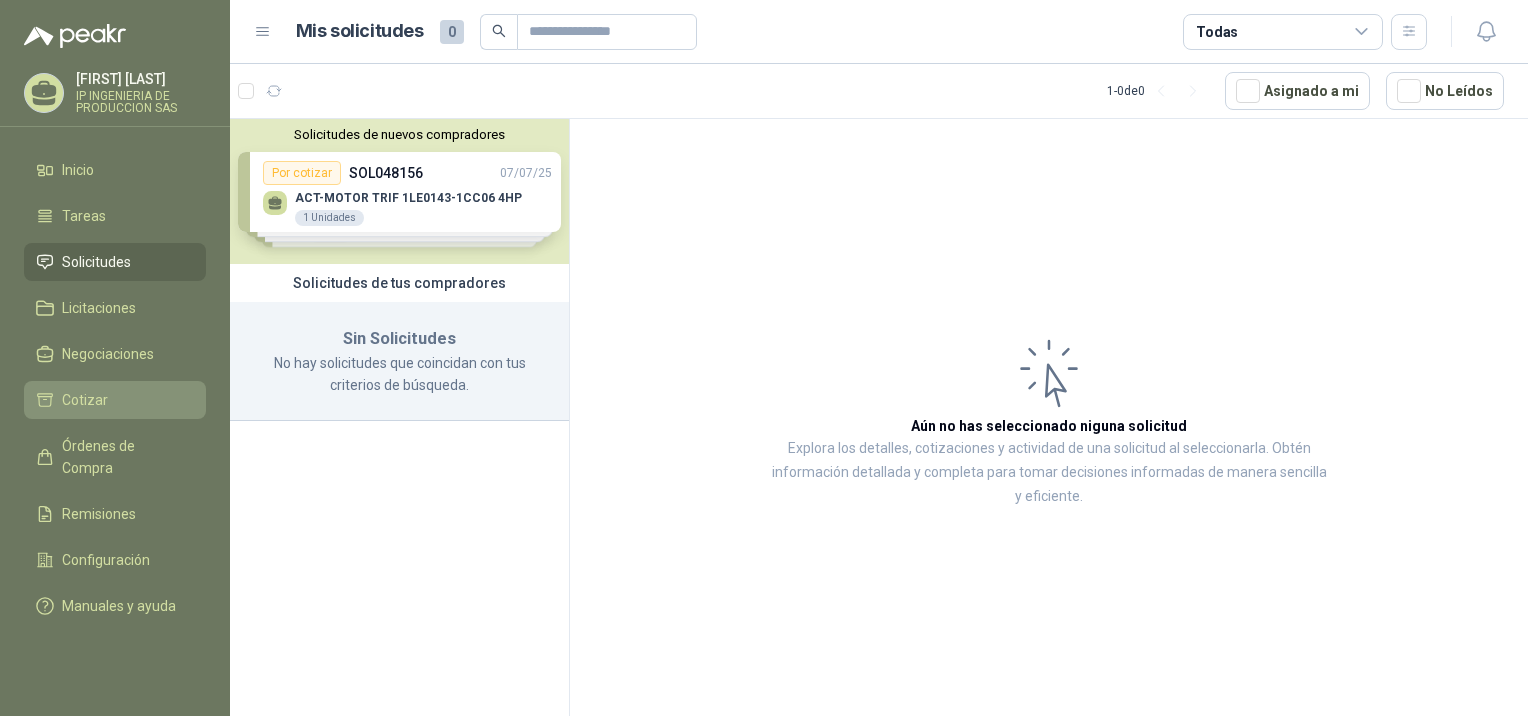 click on "Cotizar" at bounding box center (85, 400) 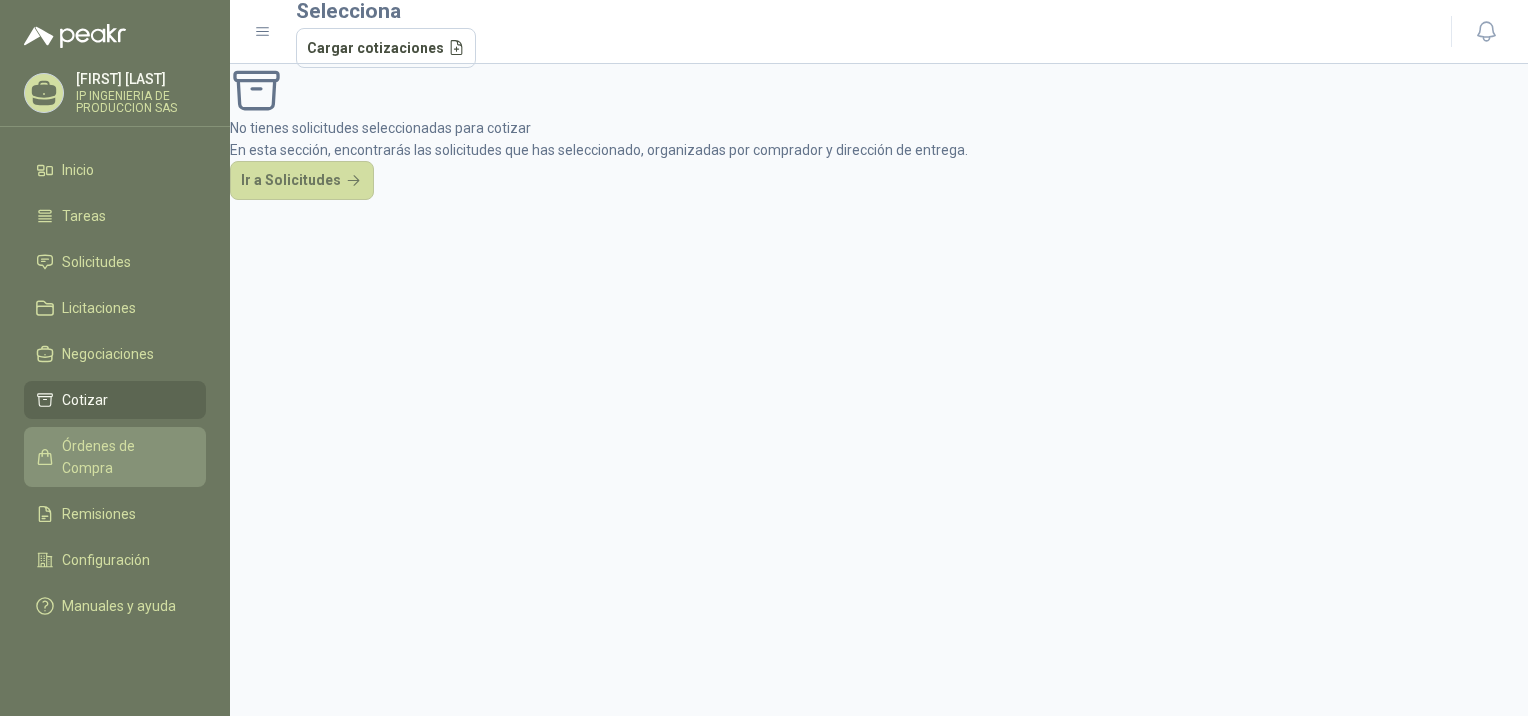 click on "Órdenes de Compra" at bounding box center (124, 457) 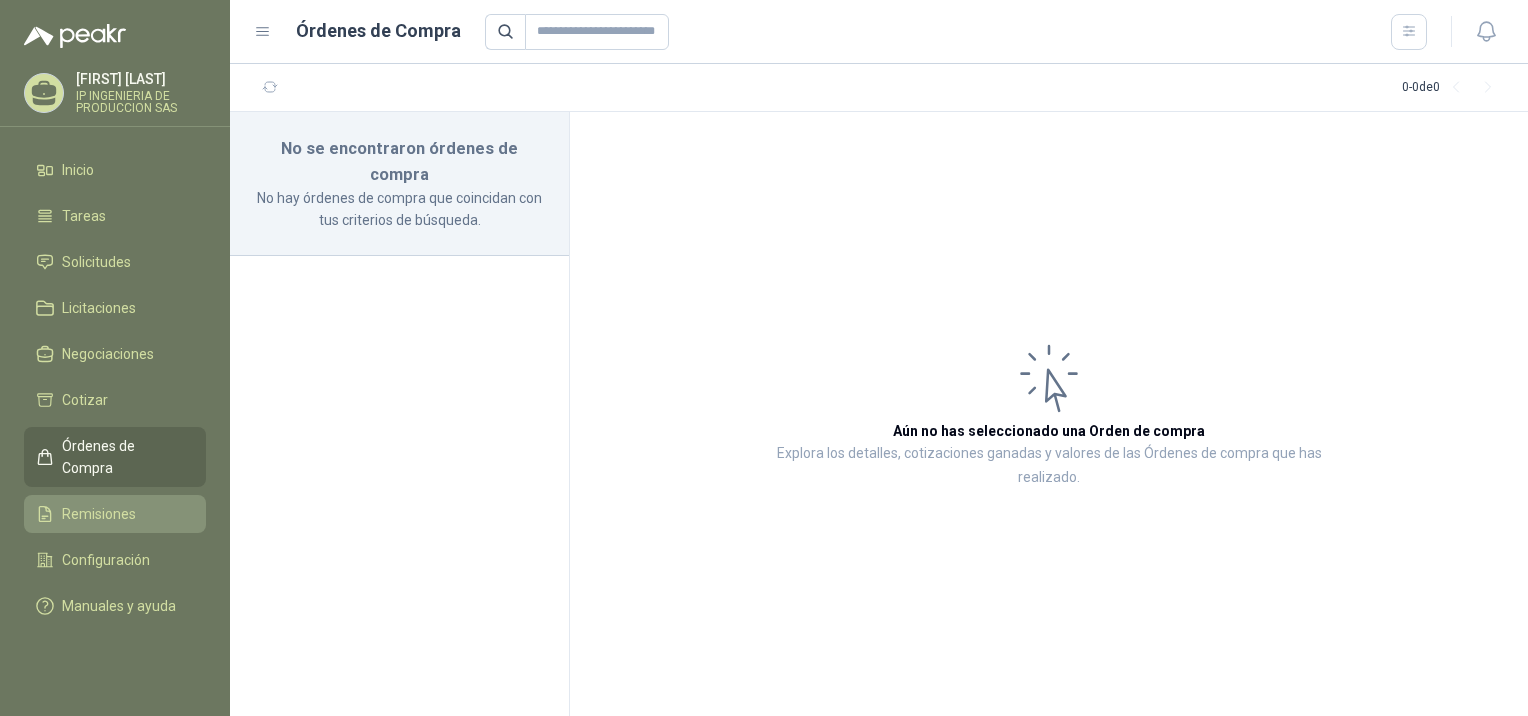 click on "Remisiones" at bounding box center [115, 514] 